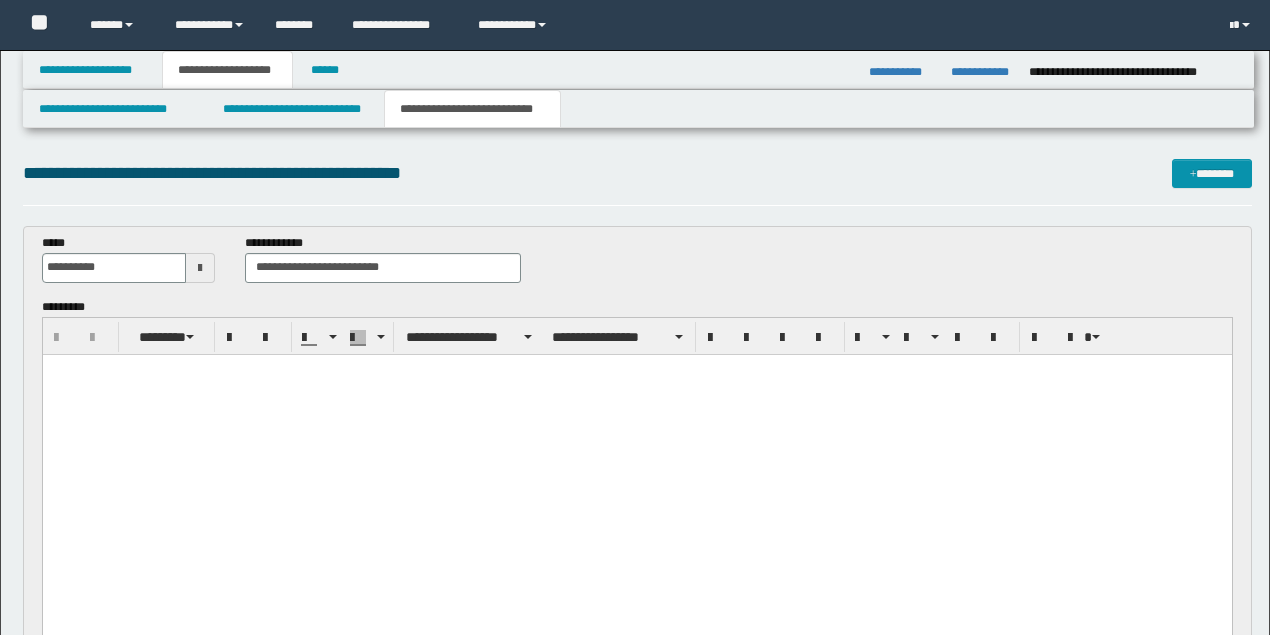 scroll, scrollTop: 733, scrollLeft: 0, axis: vertical 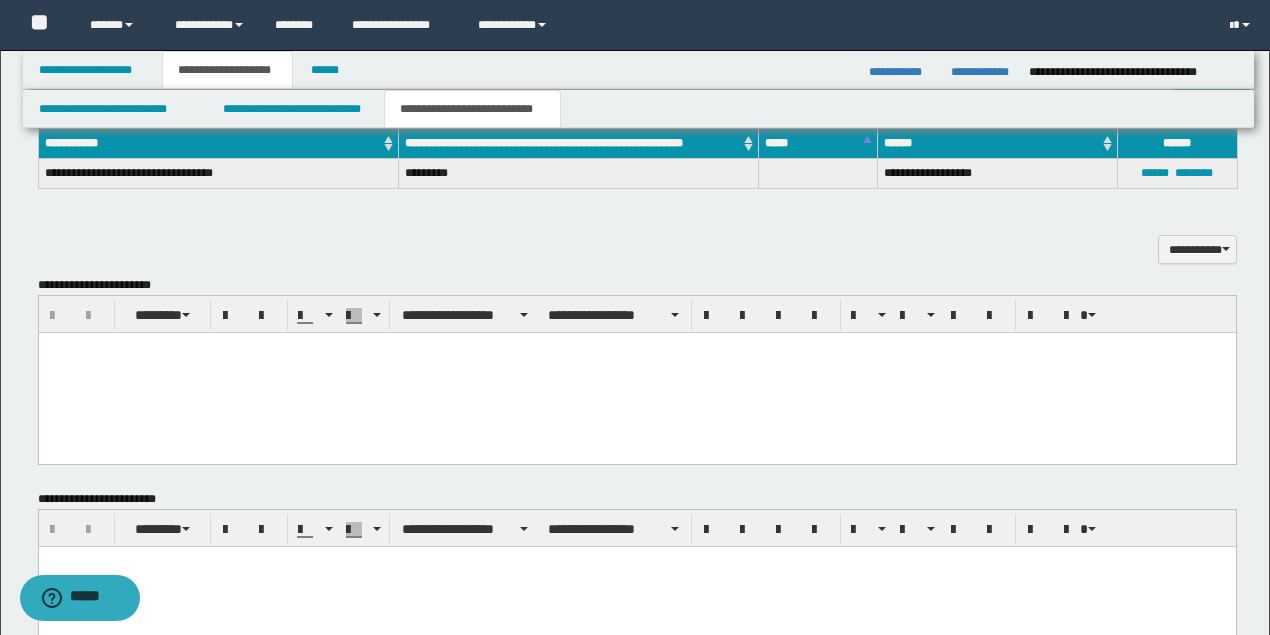 click at bounding box center [636, 372] 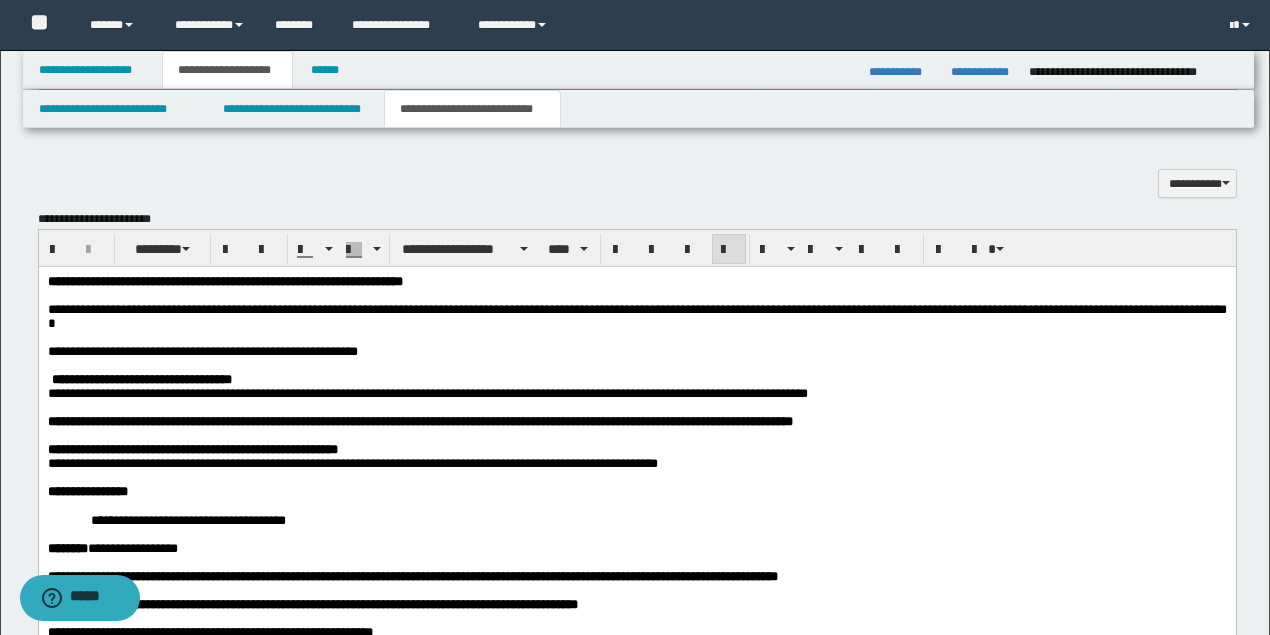 scroll, scrollTop: 1533, scrollLeft: 0, axis: vertical 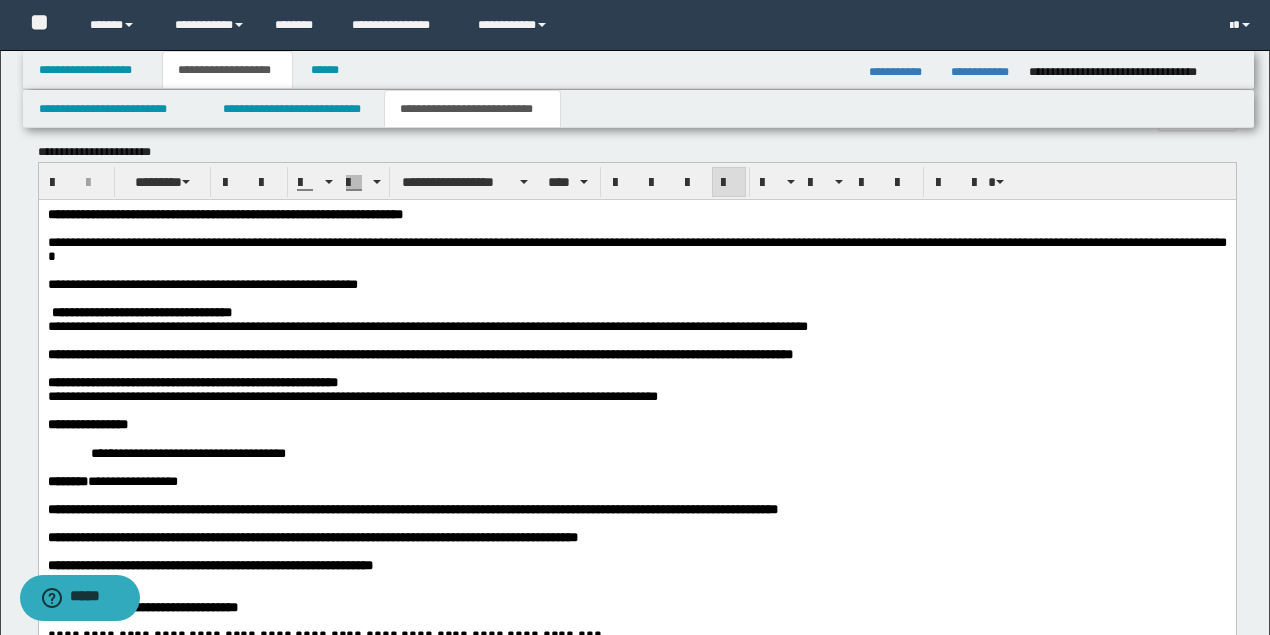 click on "**********" at bounding box center (202, 283) 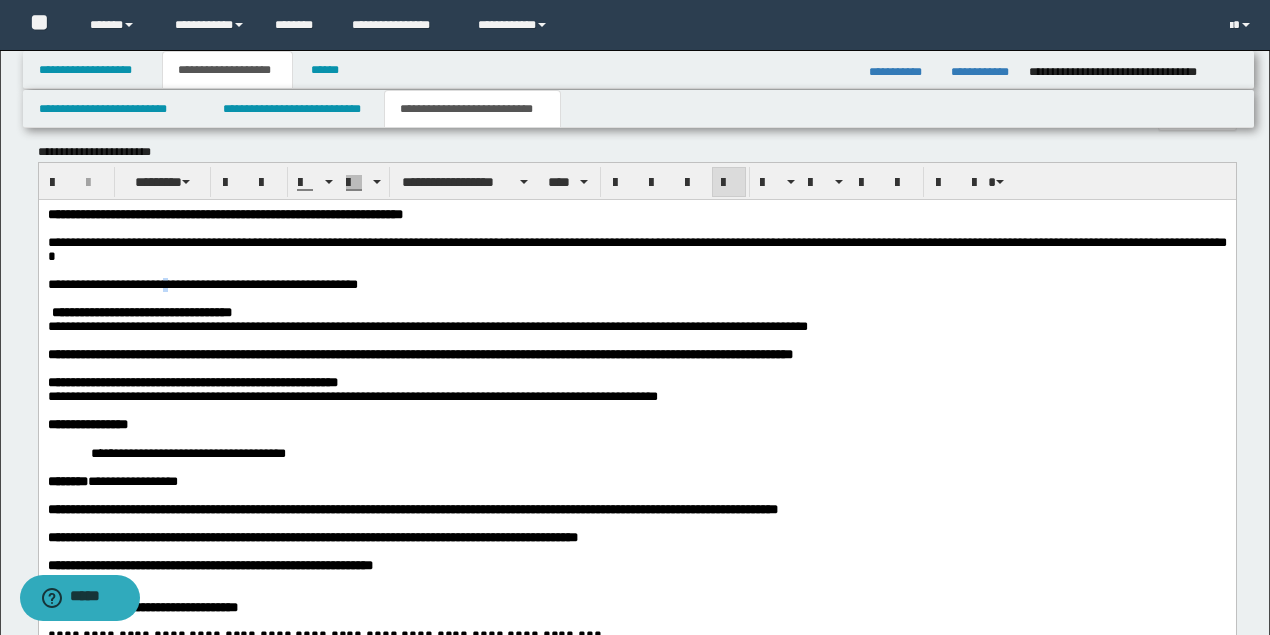 click on "**********" at bounding box center (202, 283) 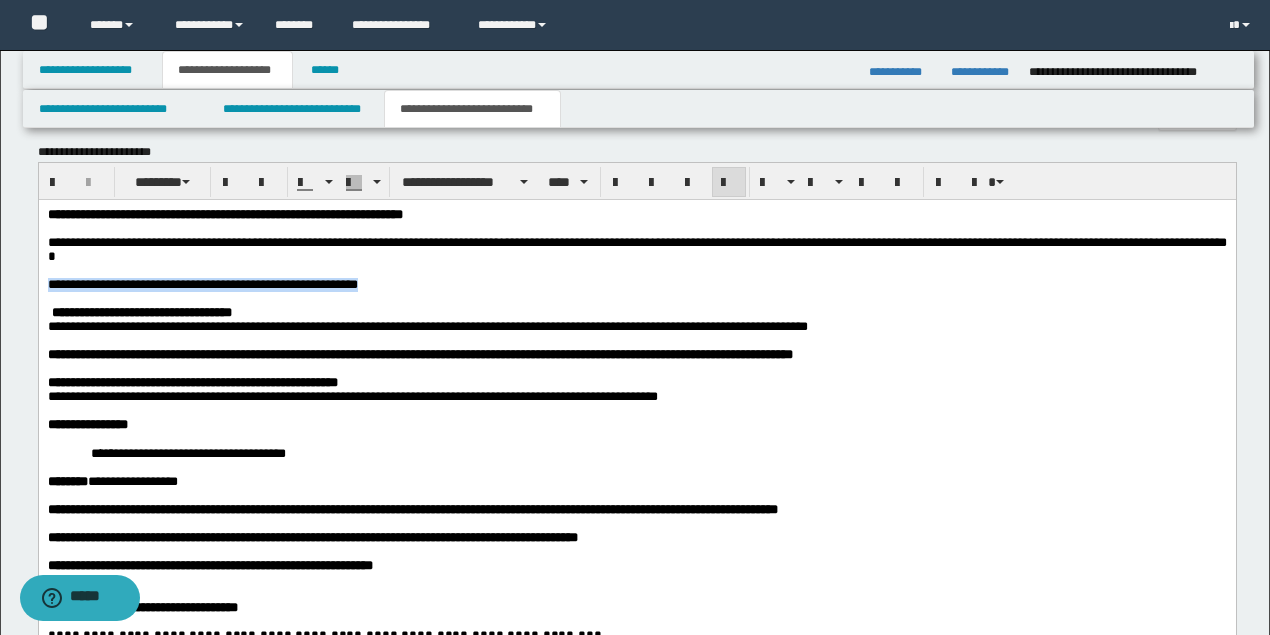 click on "**********" at bounding box center (202, 283) 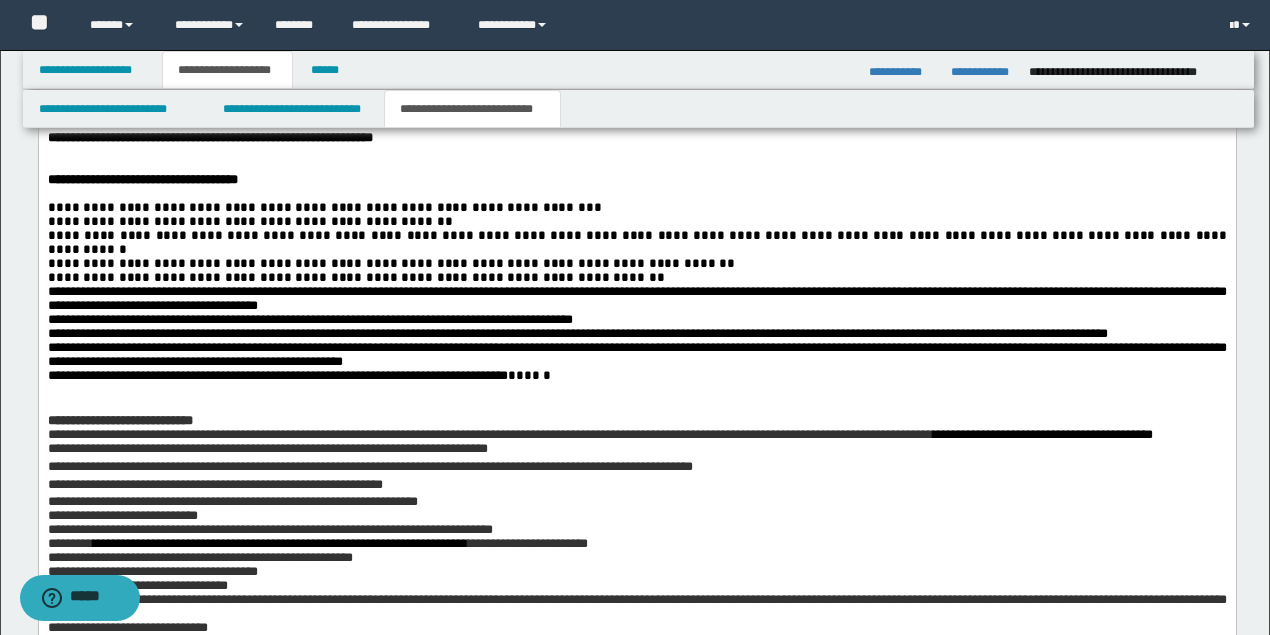 scroll, scrollTop: 2066, scrollLeft: 0, axis: vertical 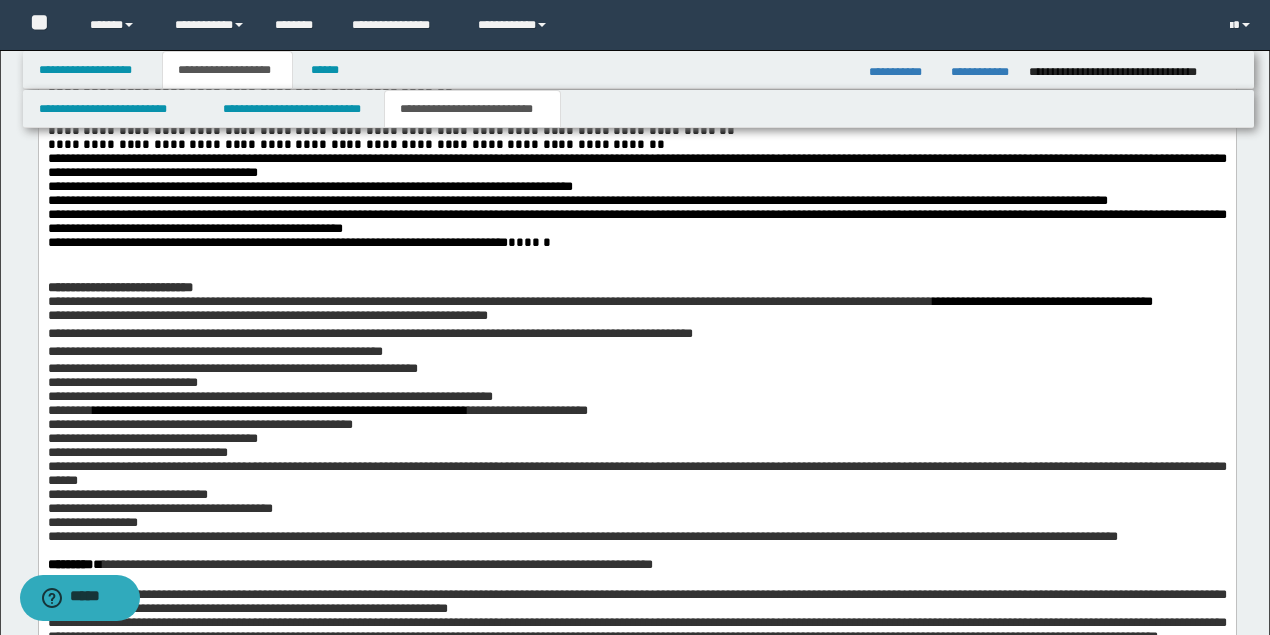 click at bounding box center [636, 271] 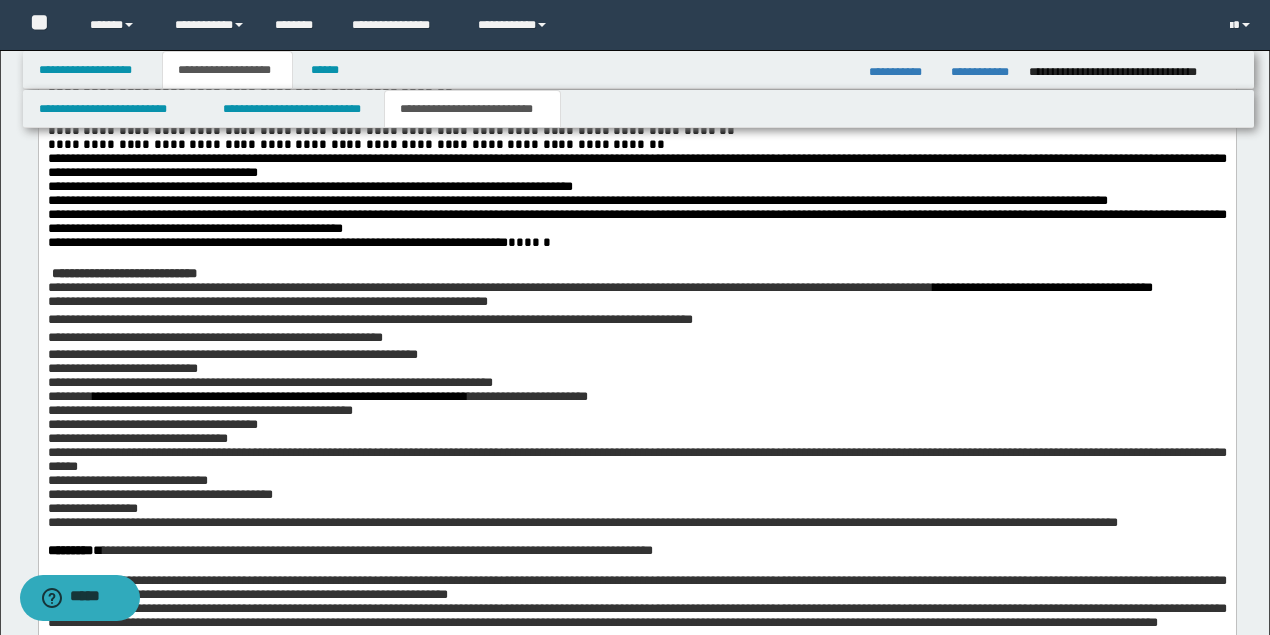 scroll, scrollTop: 2200, scrollLeft: 0, axis: vertical 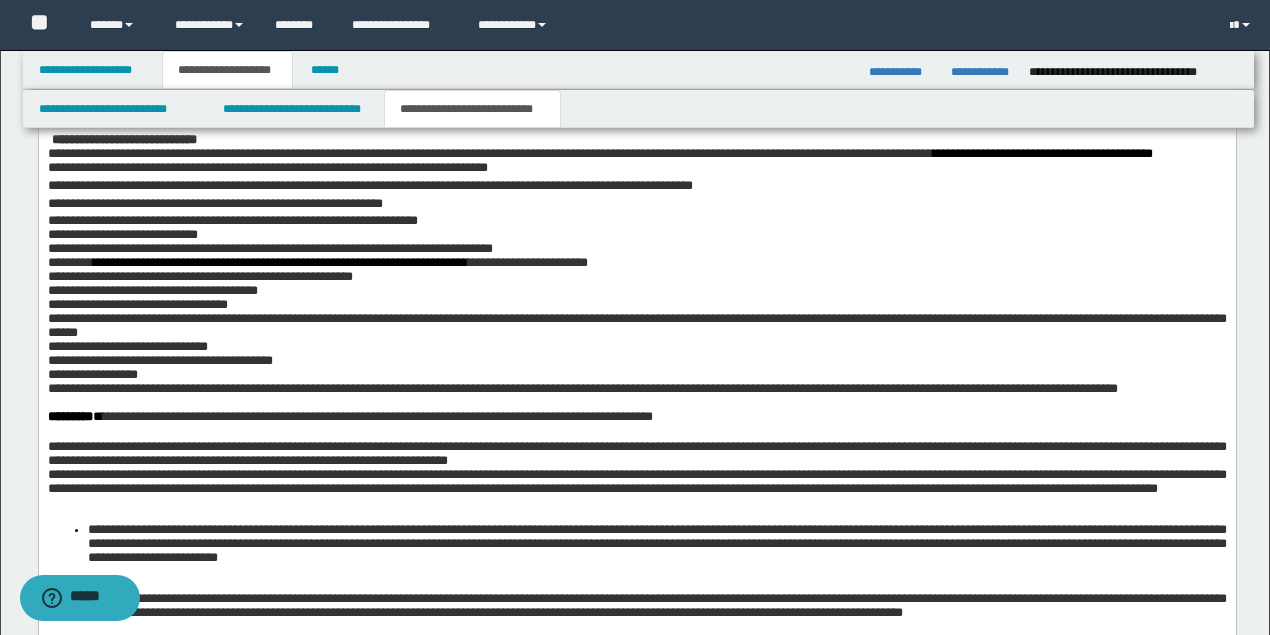 click on "**********" at bounding box center (636, 305) 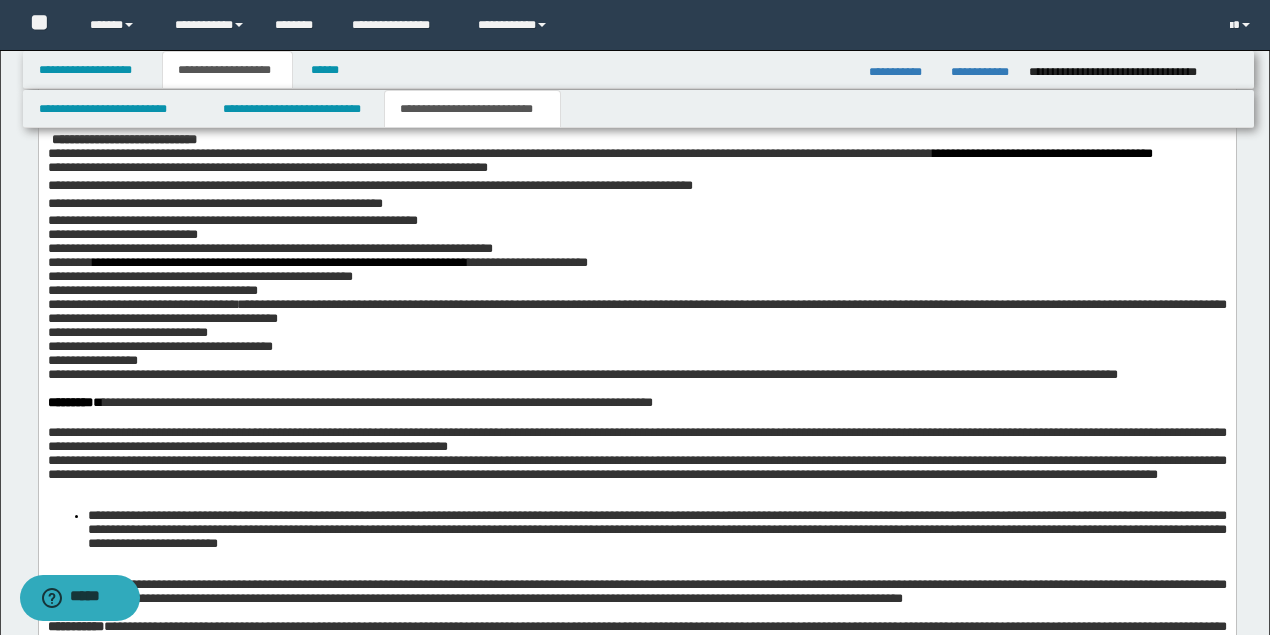 click on "**********" at bounding box center [636, 312] 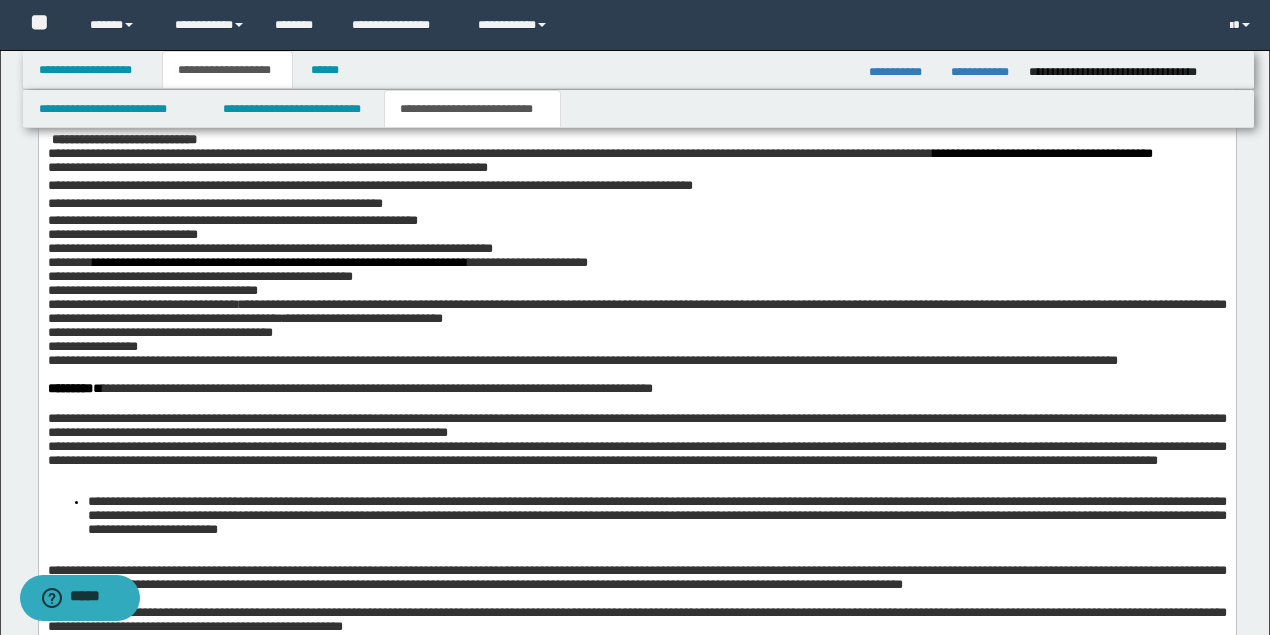 click on "**********" at bounding box center [636, 311] 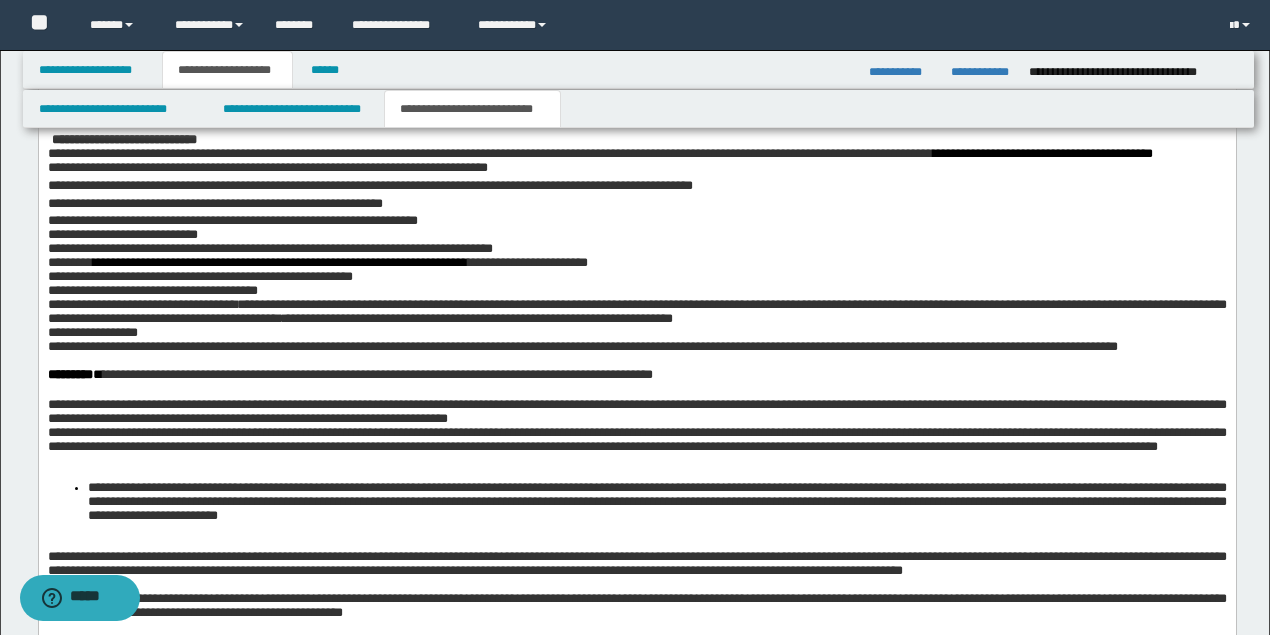 click on "**********" at bounding box center [636, 333] 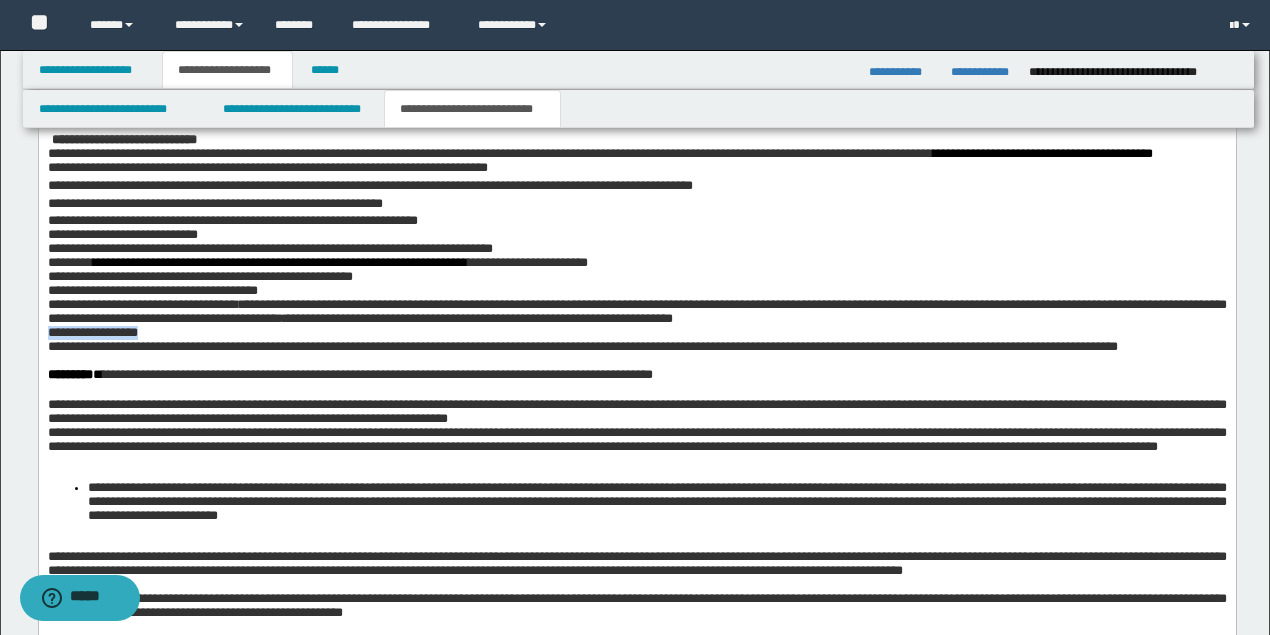 drag, startPoint x: 169, startPoint y: 415, endPoint x: -22, endPoint y: 416, distance: 191.00262 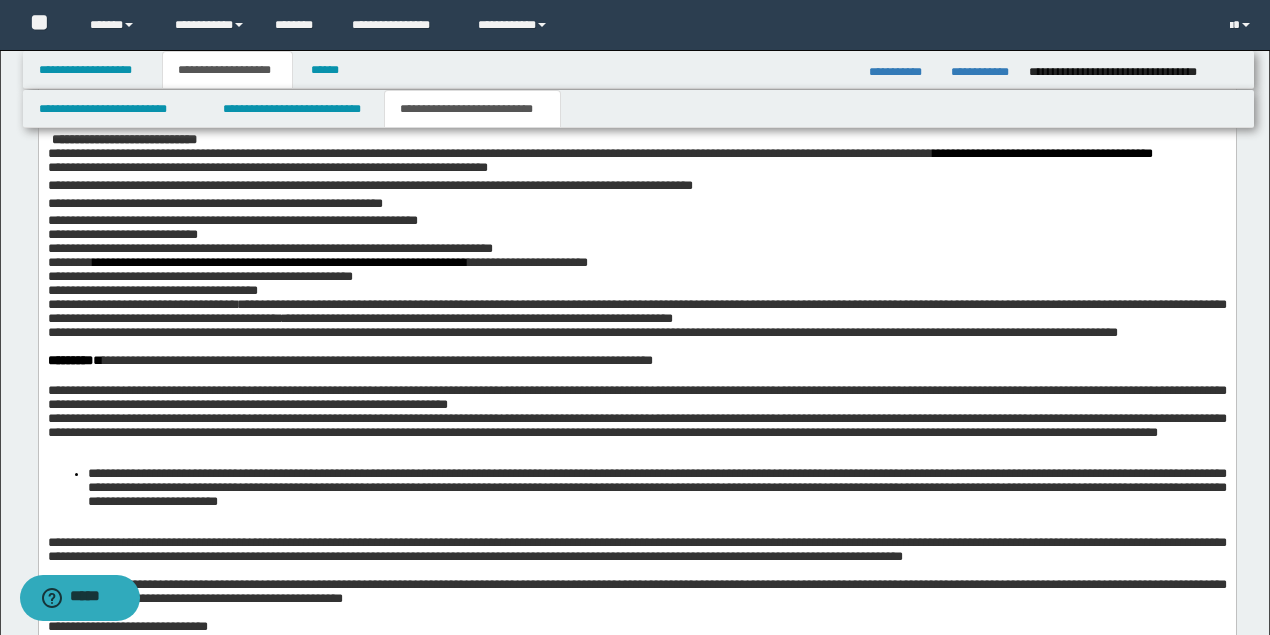 click on "**********" at bounding box center [636, 184] 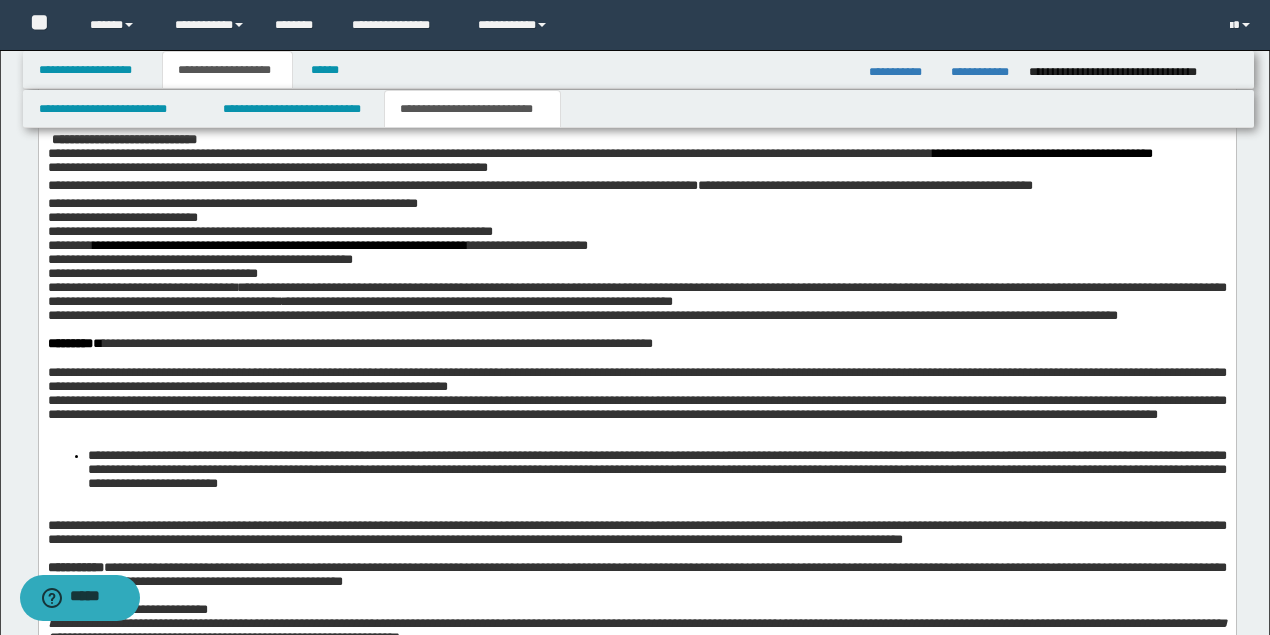 scroll, scrollTop: 2400, scrollLeft: 0, axis: vertical 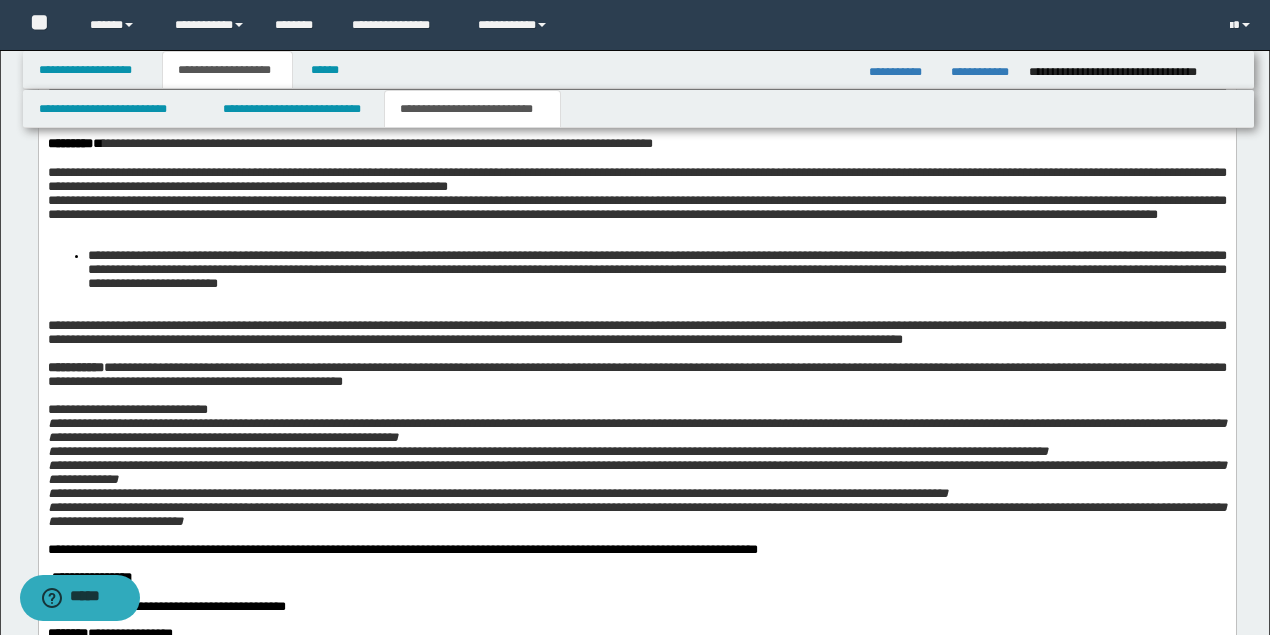 click on "**********" at bounding box center (636, 208) 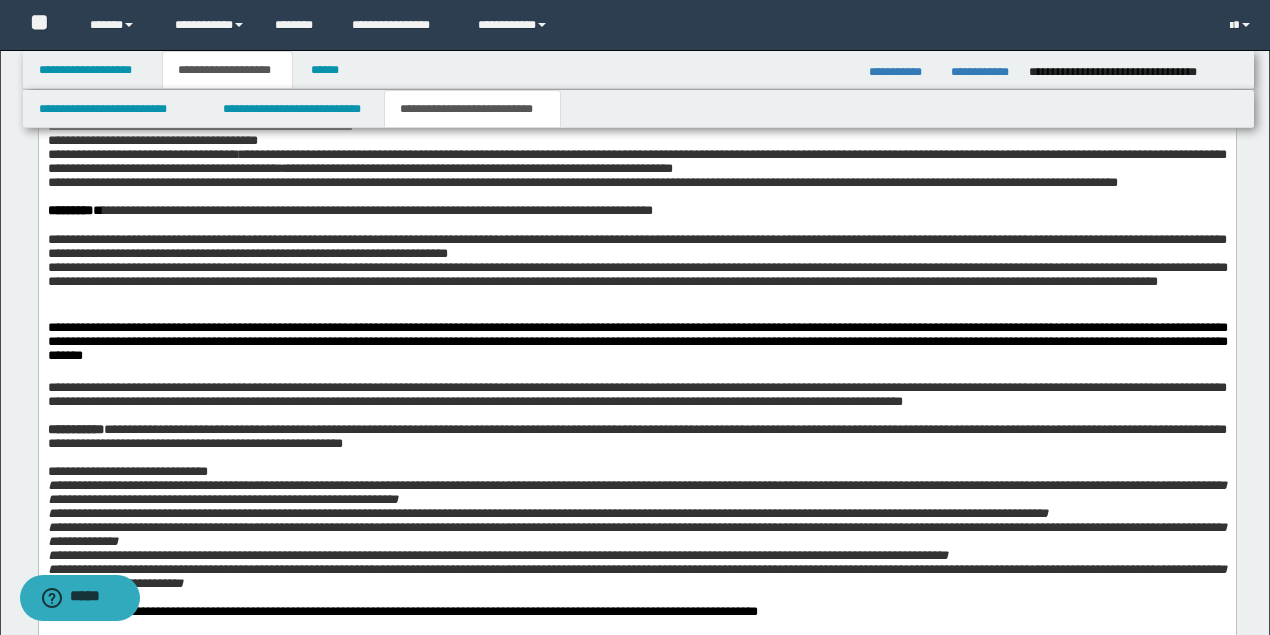 scroll, scrollTop: 2066, scrollLeft: 0, axis: vertical 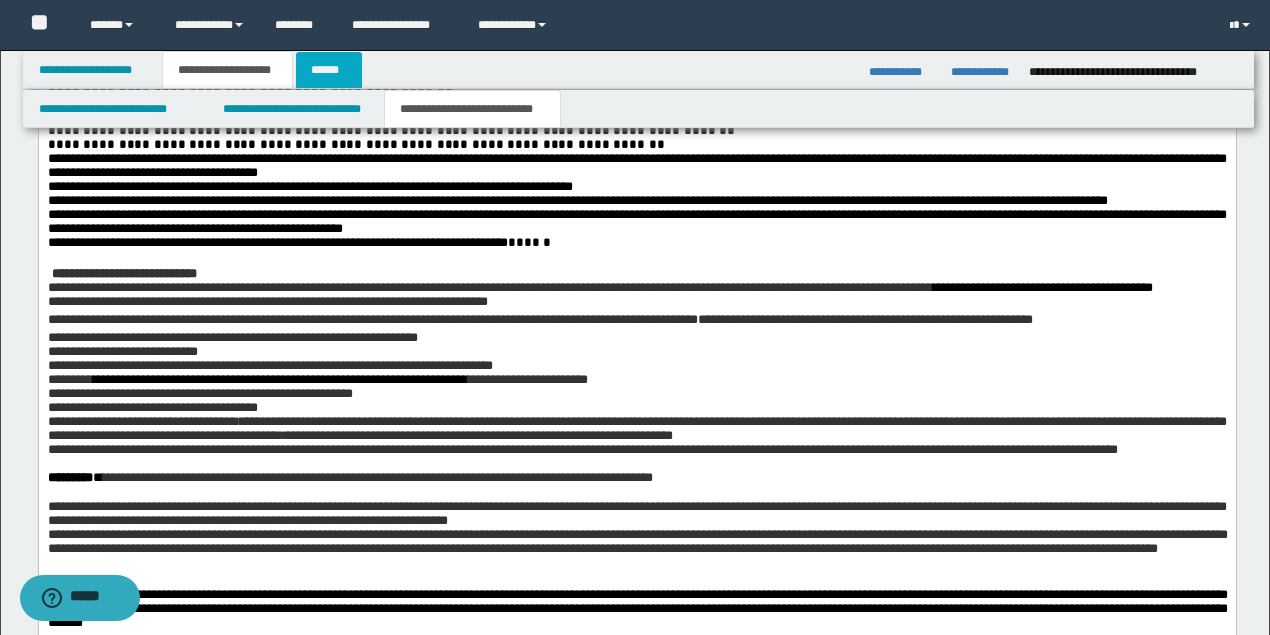click on "******" at bounding box center [329, 70] 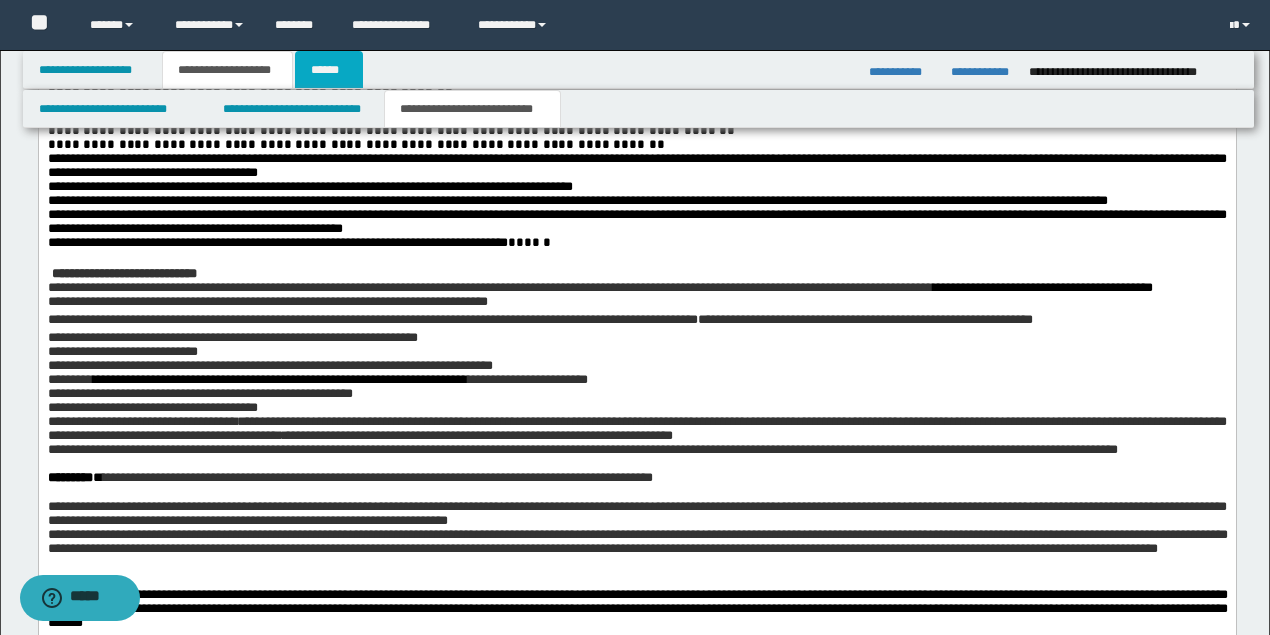 scroll, scrollTop: 0, scrollLeft: 0, axis: both 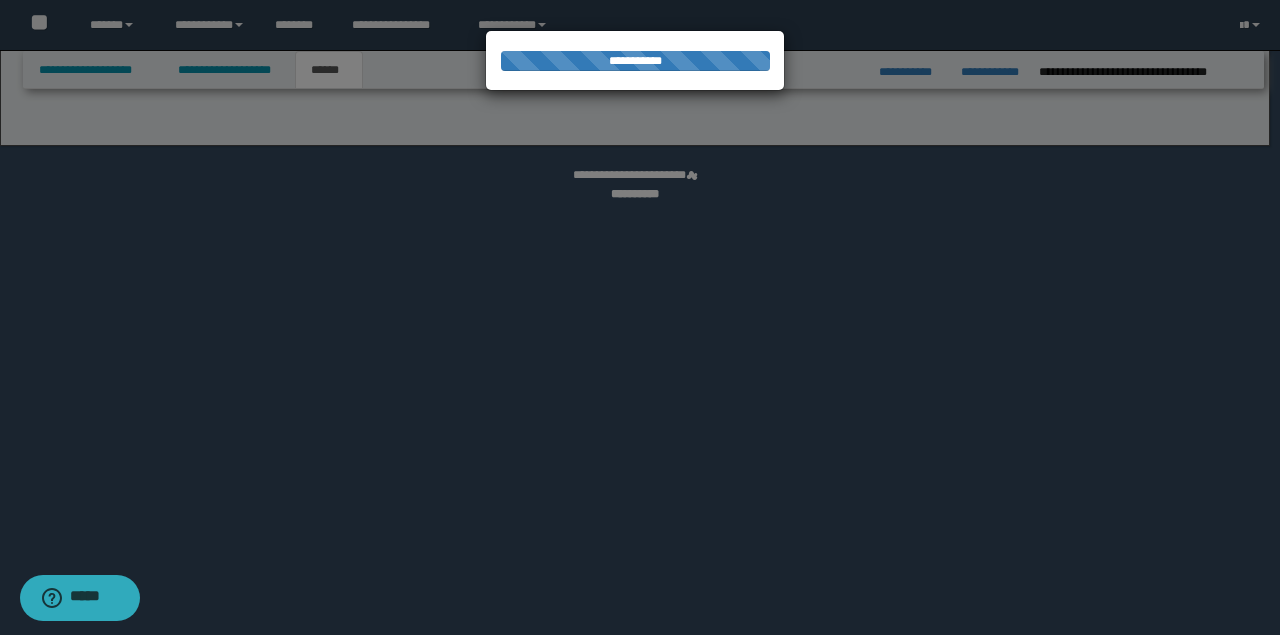 select on "*" 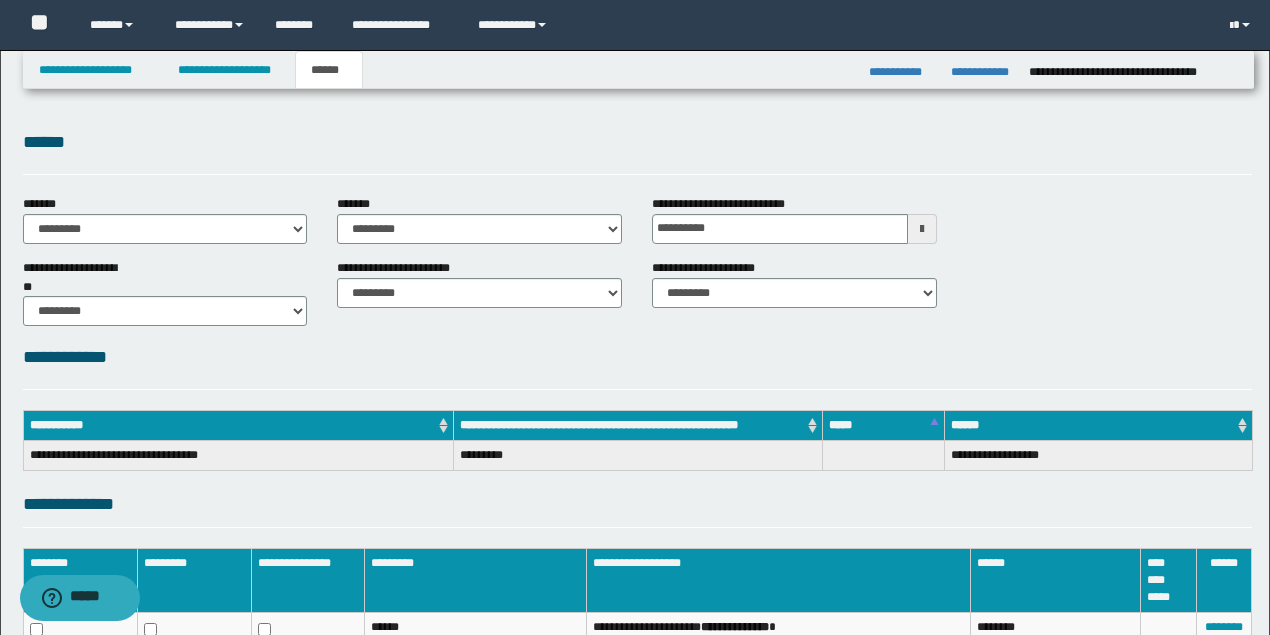 scroll, scrollTop: 0, scrollLeft: 0, axis: both 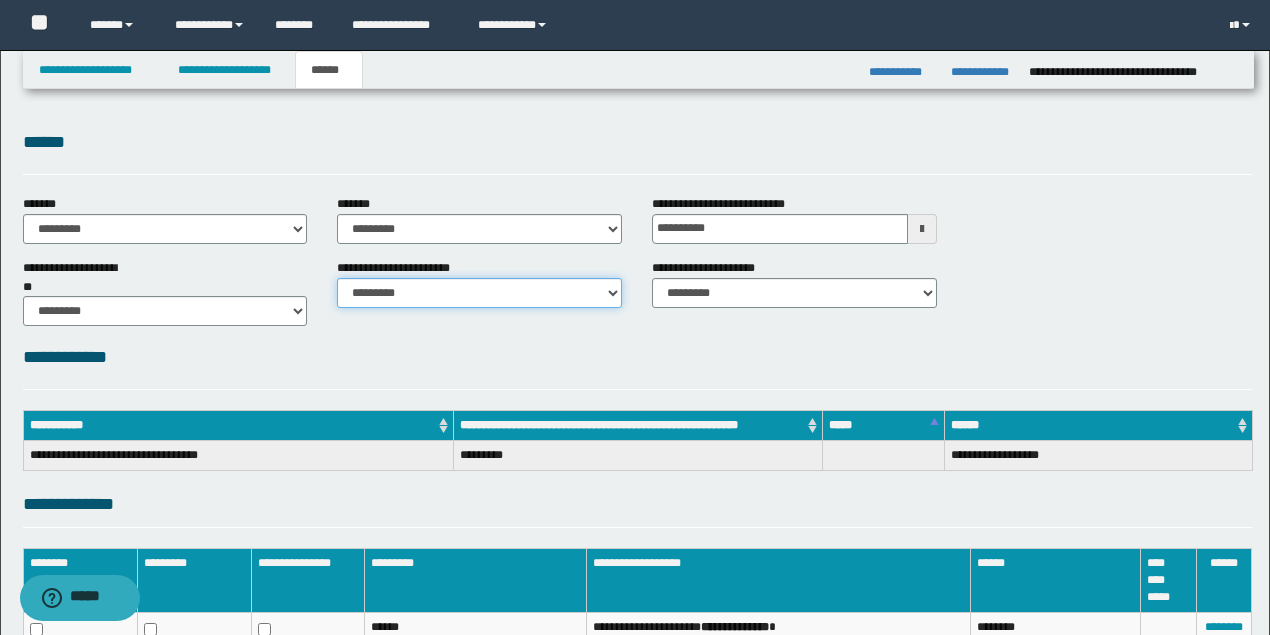 click on "*********
*********
*********" at bounding box center [479, 293] 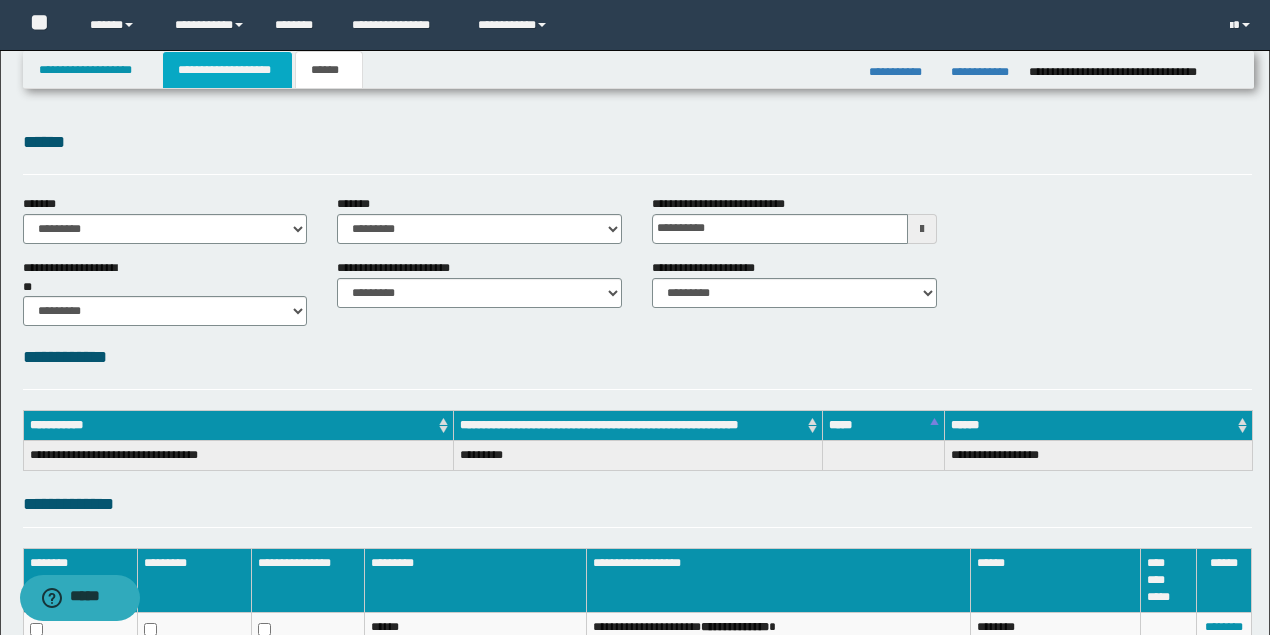 click on "**********" at bounding box center [227, 70] 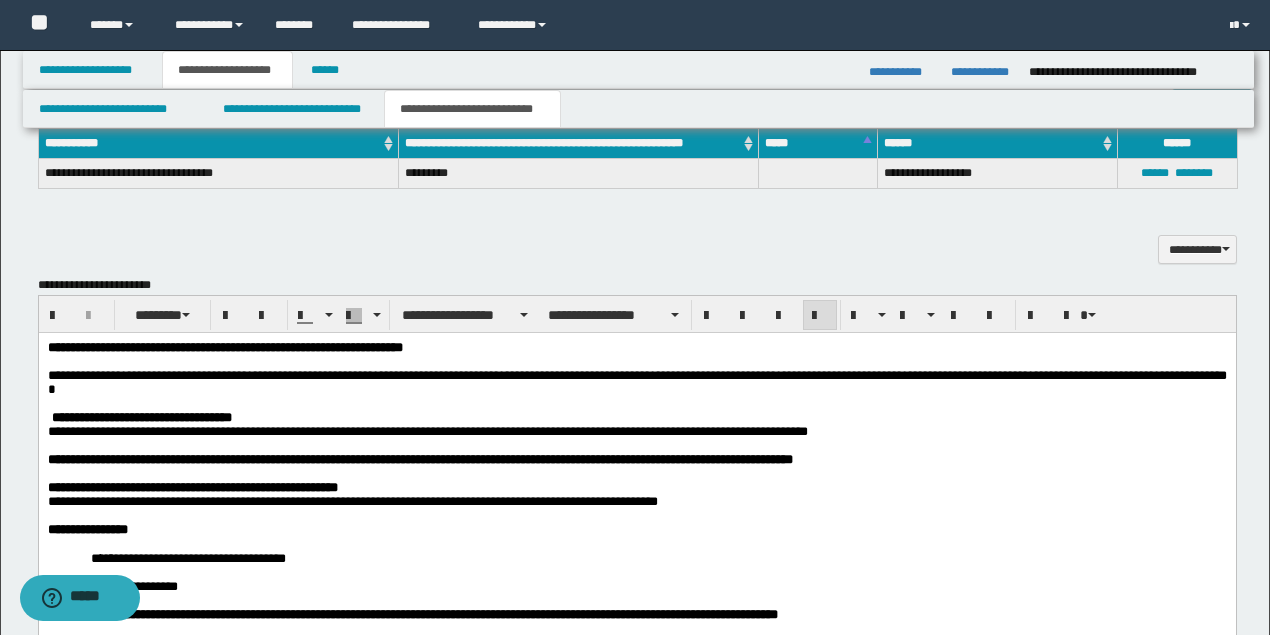 scroll, scrollTop: 1266, scrollLeft: 0, axis: vertical 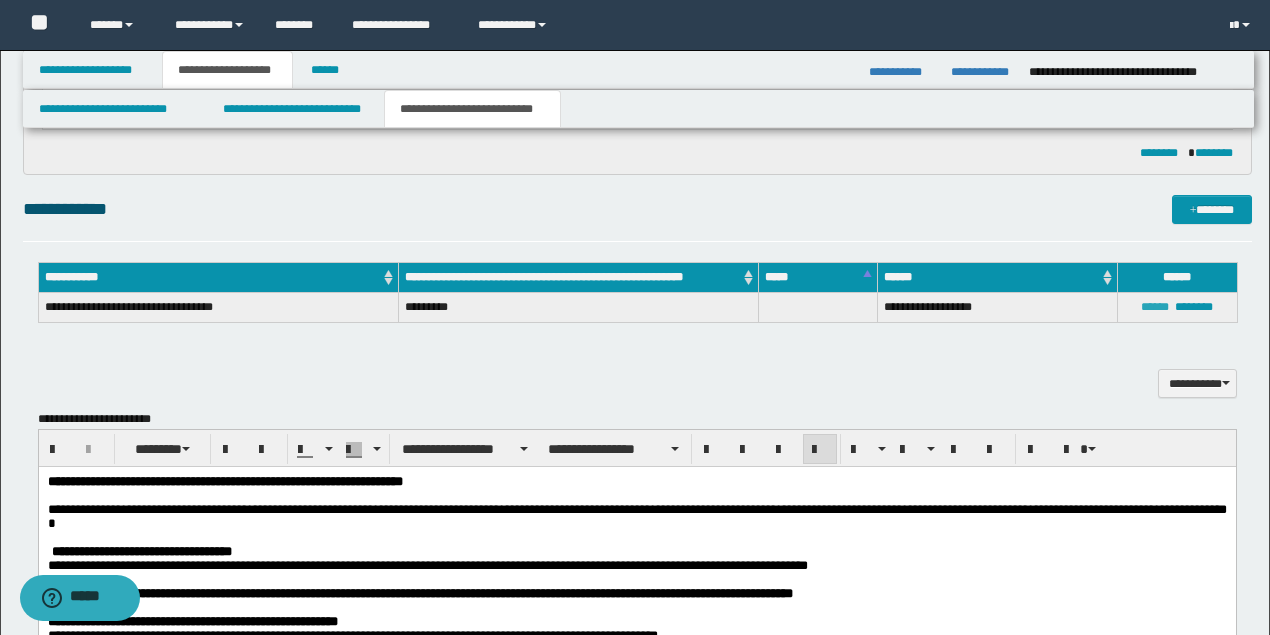 click on "******" at bounding box center (1155, 307) 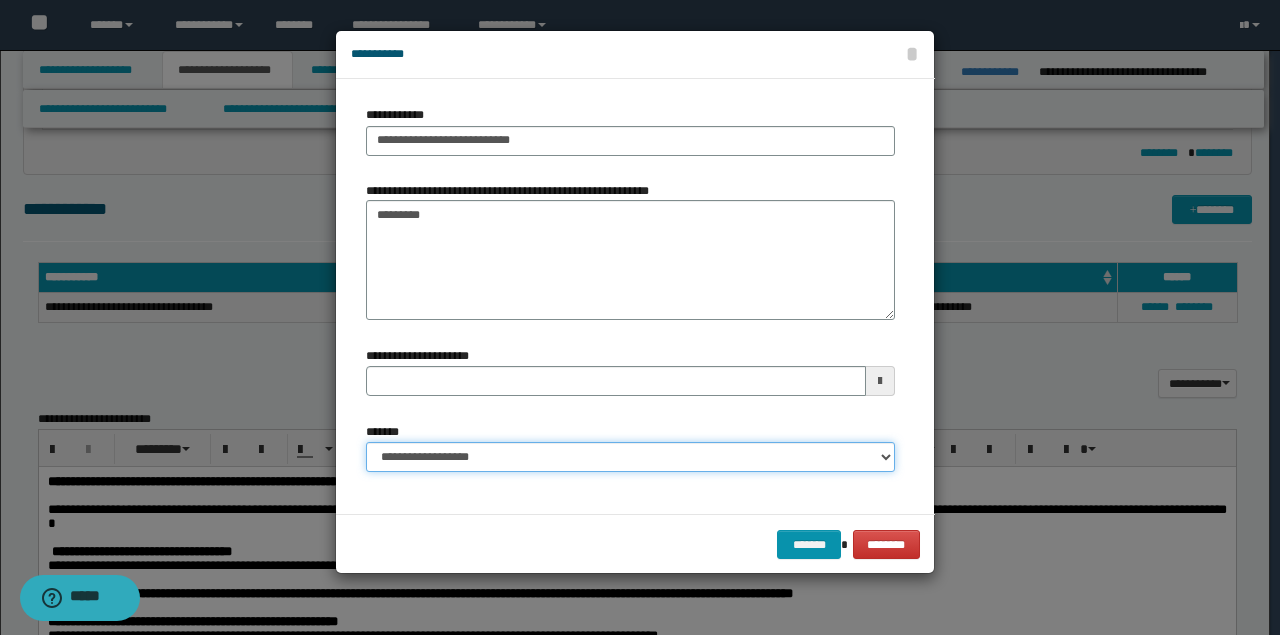 click on "**********" at bounding box center [630, 457] 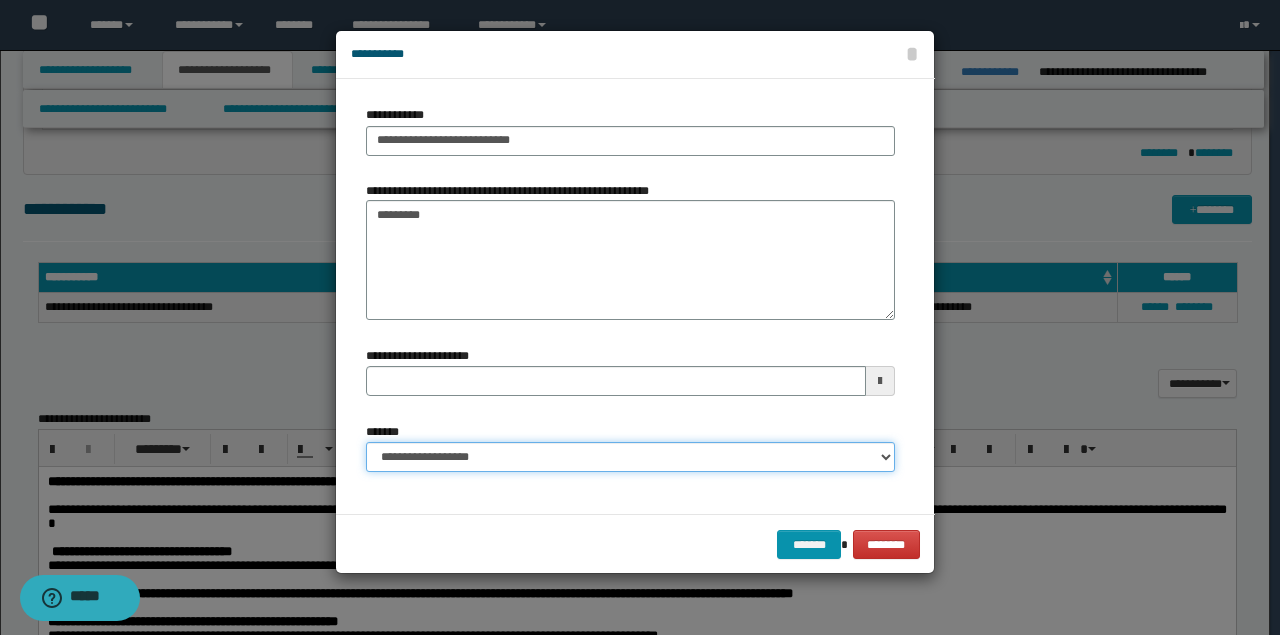 select on "*" 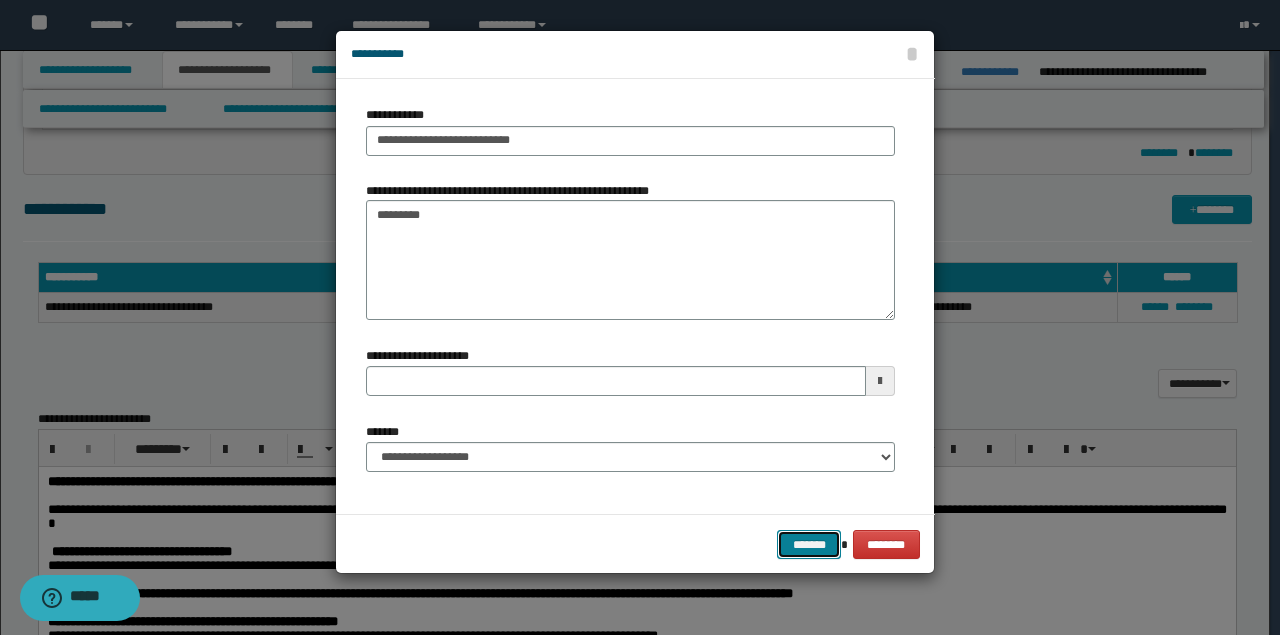 click on "*******" at bounding box center (809, 544) 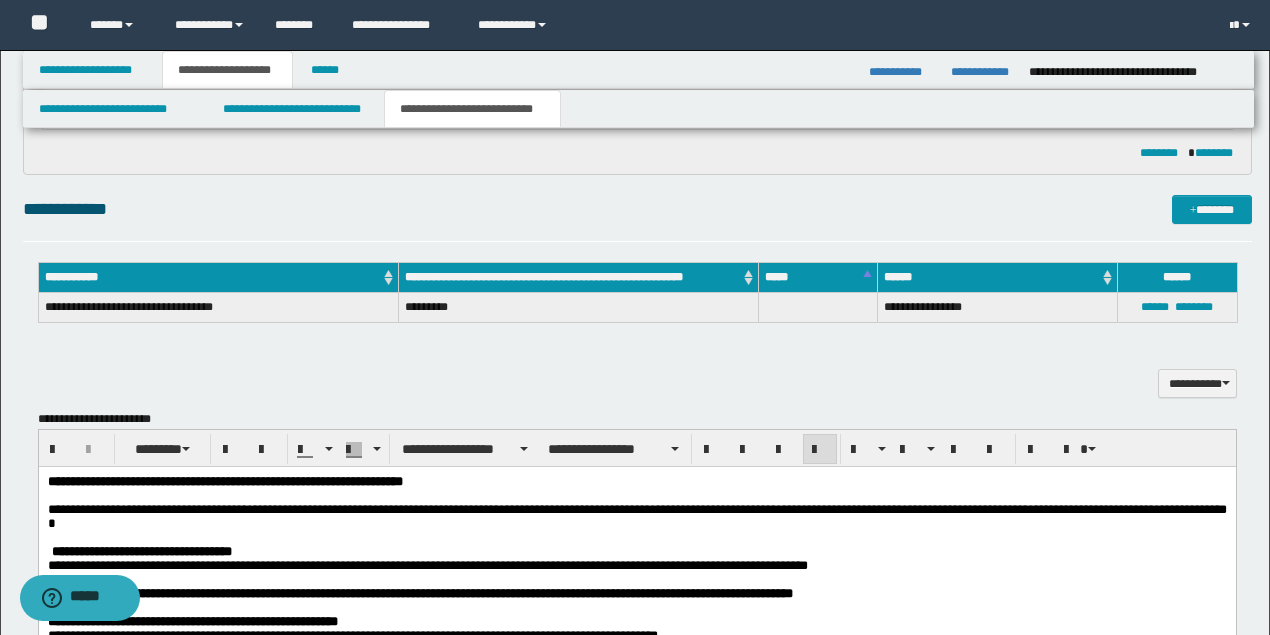 scroll, scrollTop: 1200, scrollLeft: 0, axis: vertical 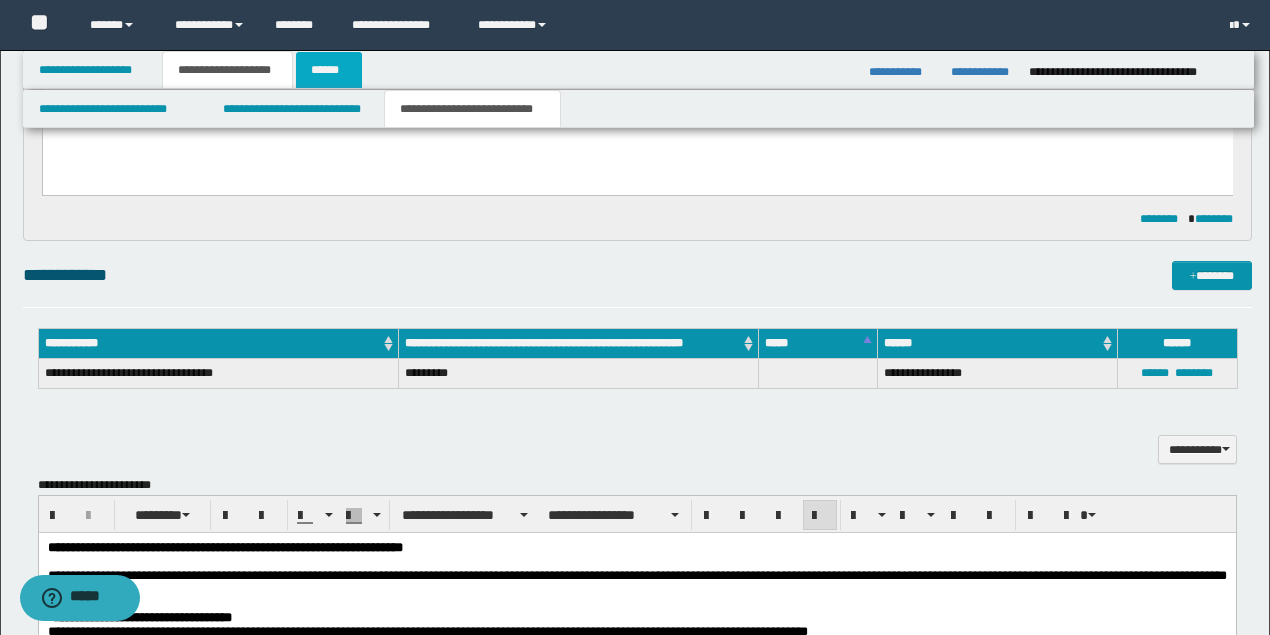 click on "******" at bounding box center (329, 70) 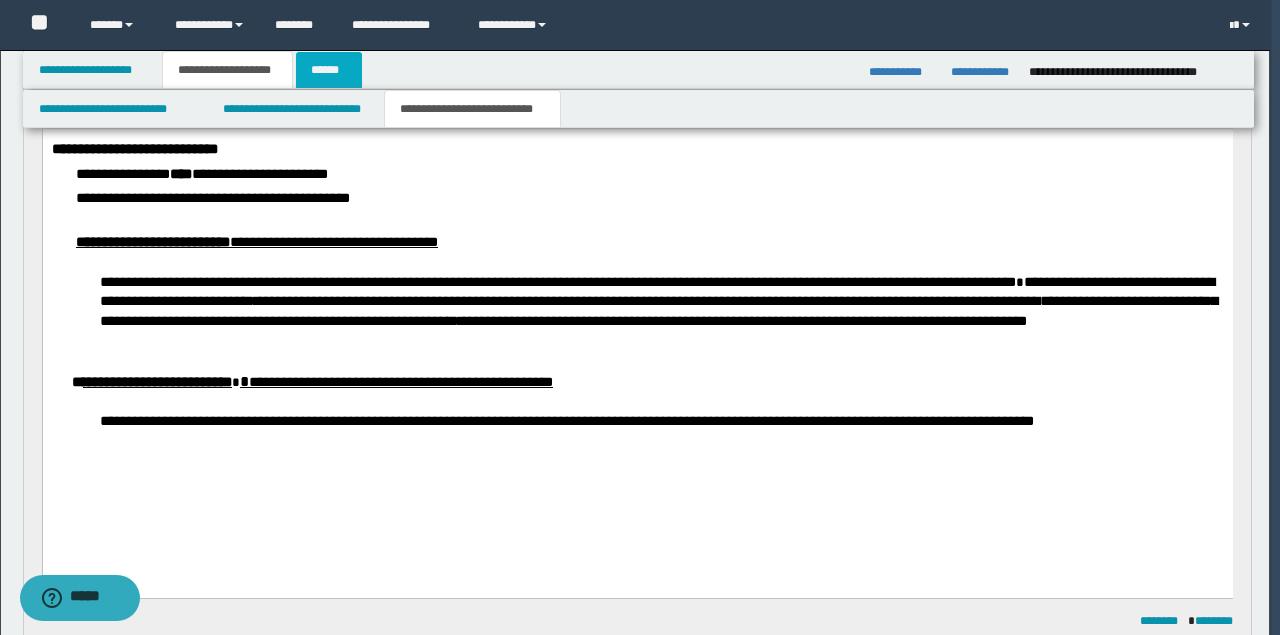 type on "**********" 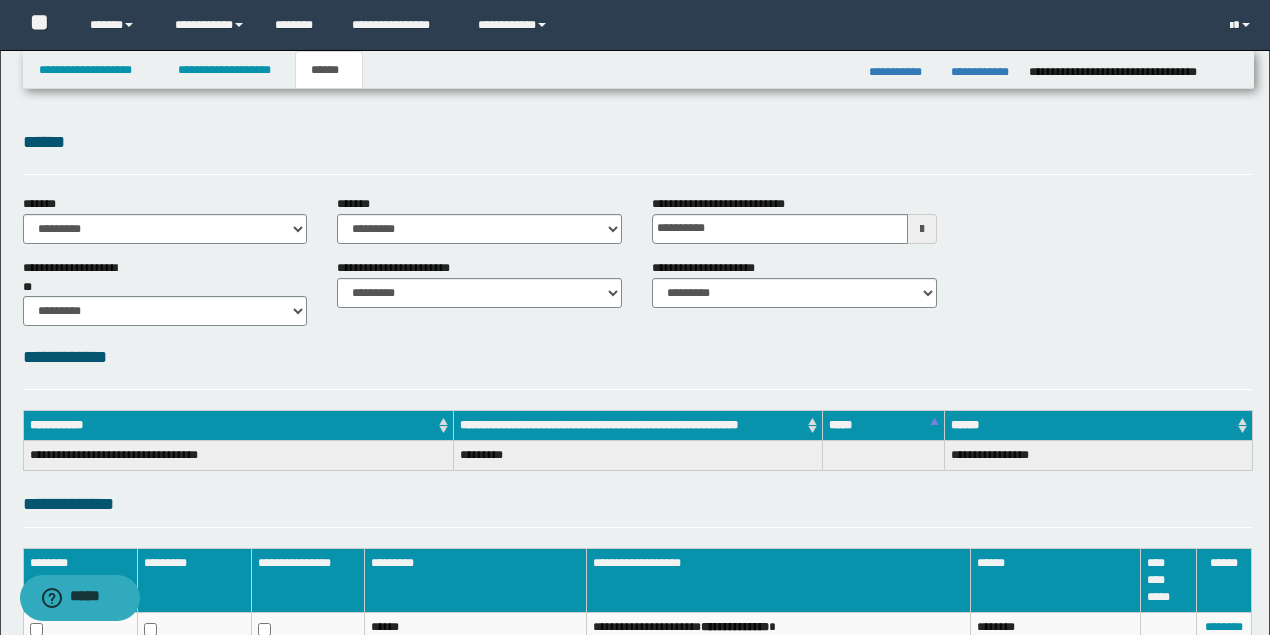 scroll, scrollTop: 226, scrollLeft: 0, axis: vertical 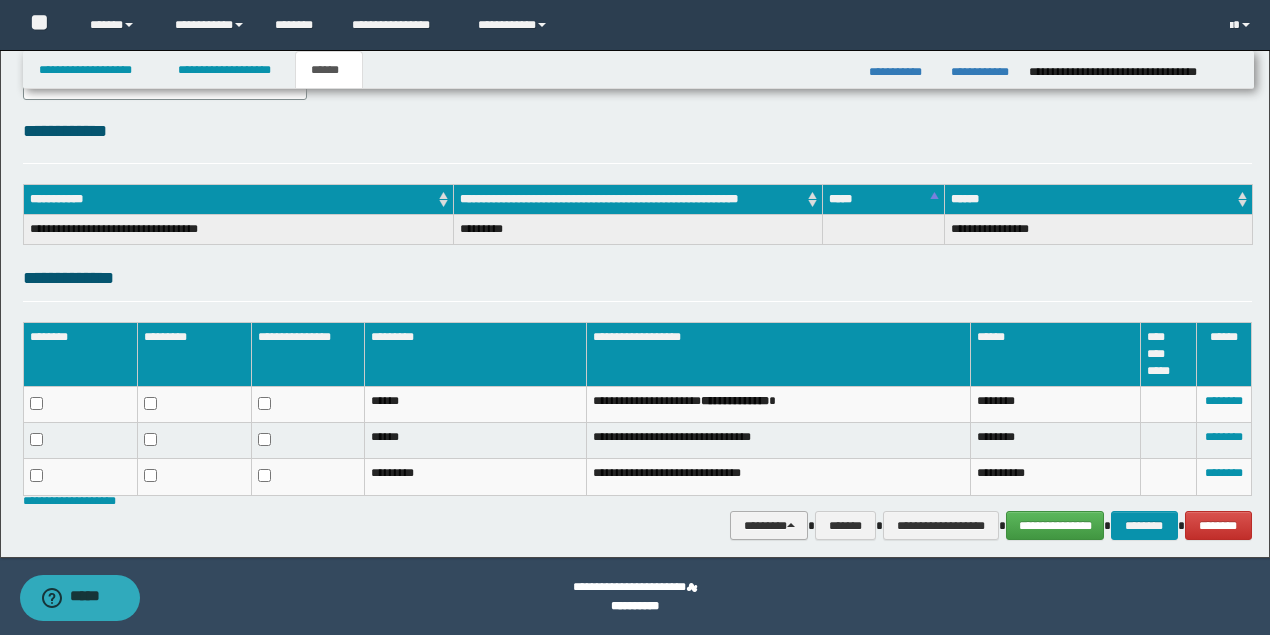 click on "********" at bounding box center [769, 525] 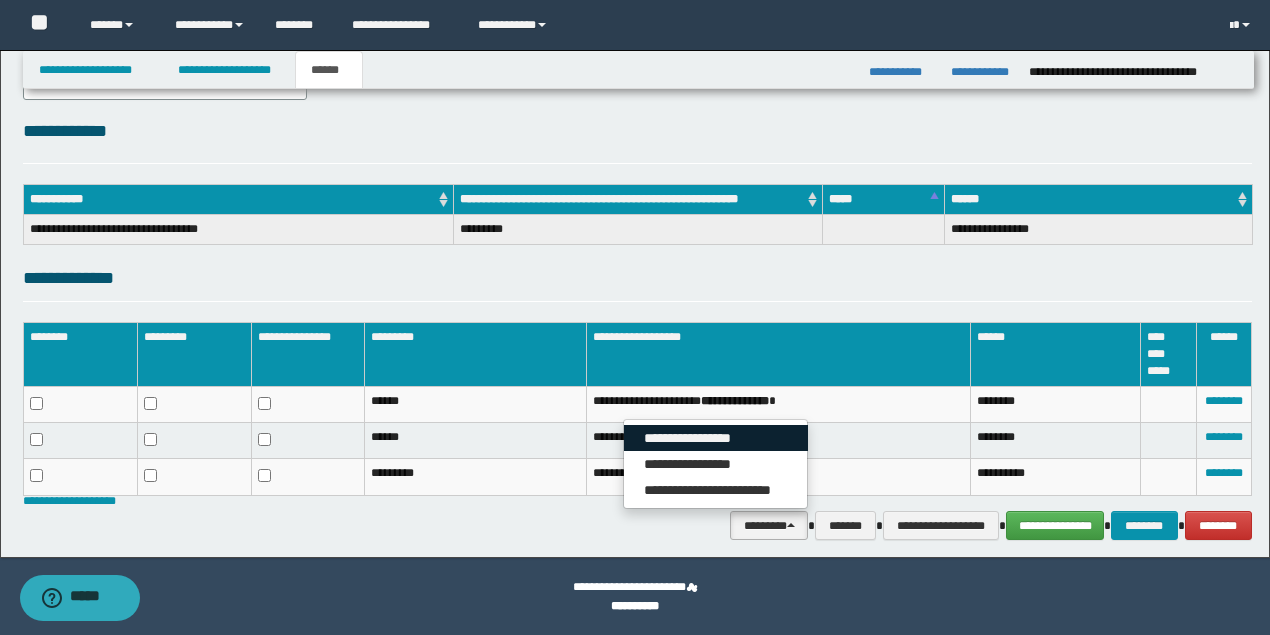 click on "**********" at bounding box center [716, 438] 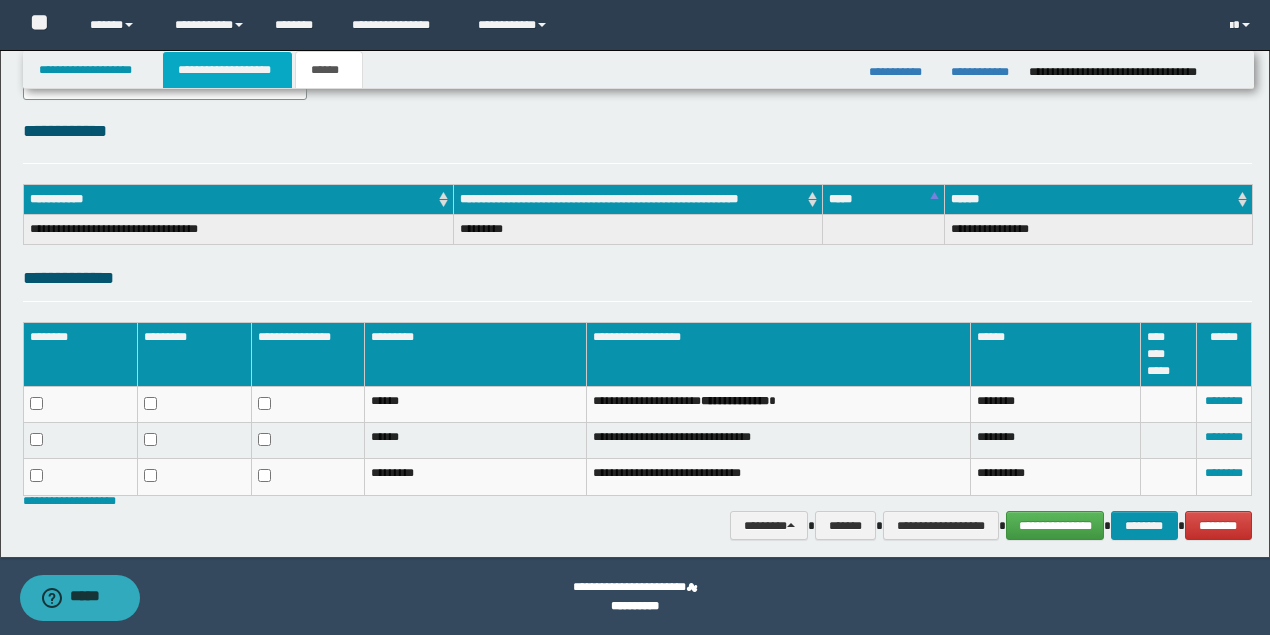 click on "**********" at bounding box center (227, 70) 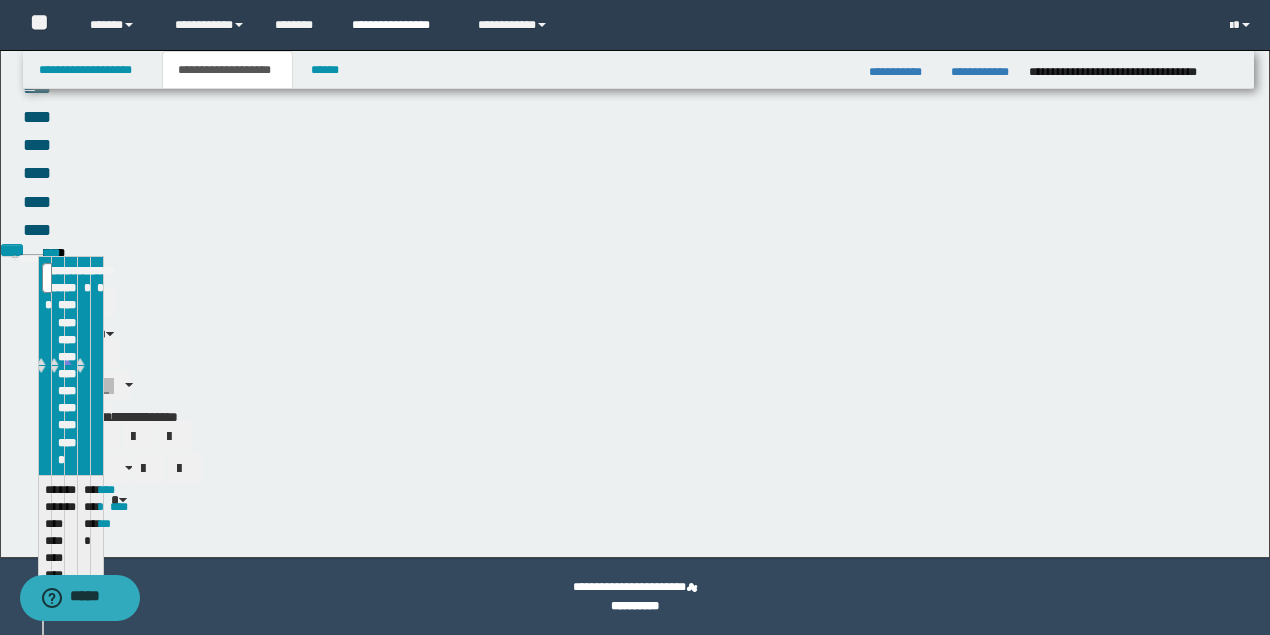 scroll, scrollTop: 257, scrollLeft: 0, axis: vertical 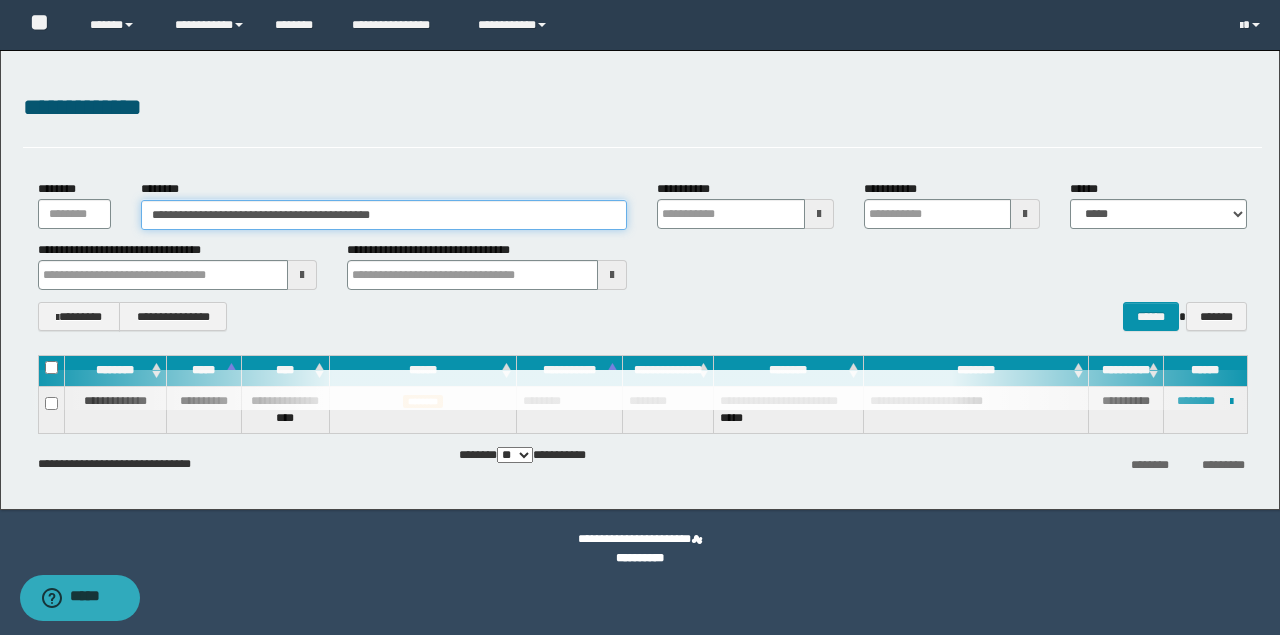 drag, startPoint x: 447, startPoint y: 209, endPoint x: 203, endPoint y: 209, distance: 244 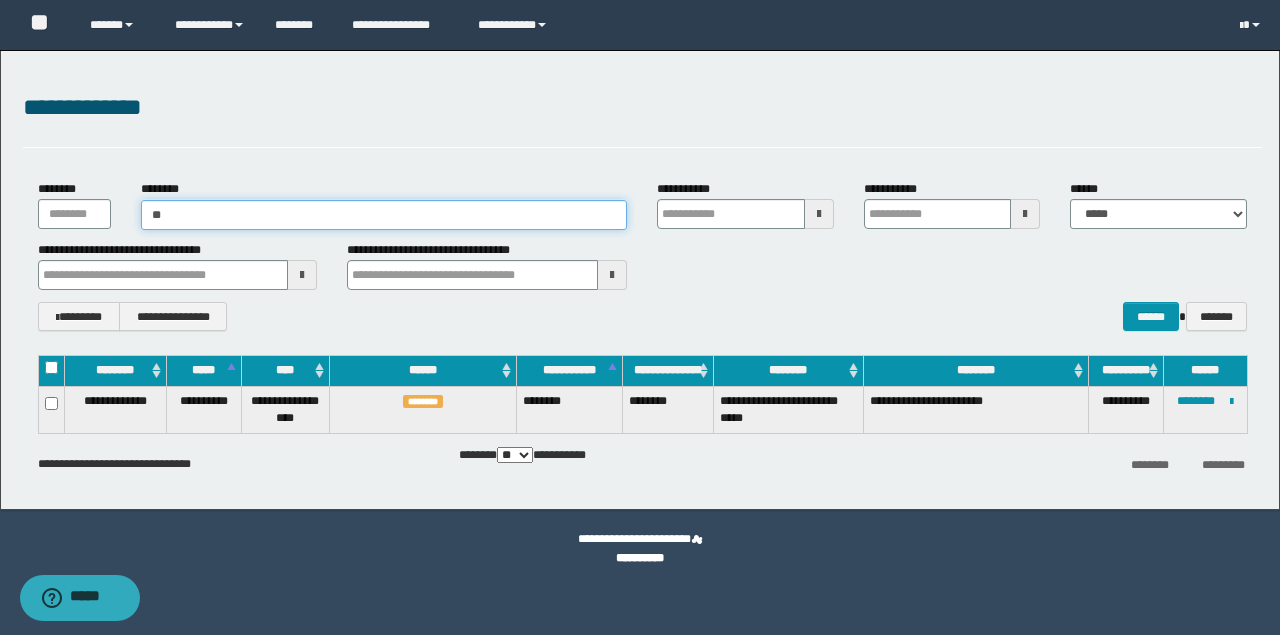 type on "*" 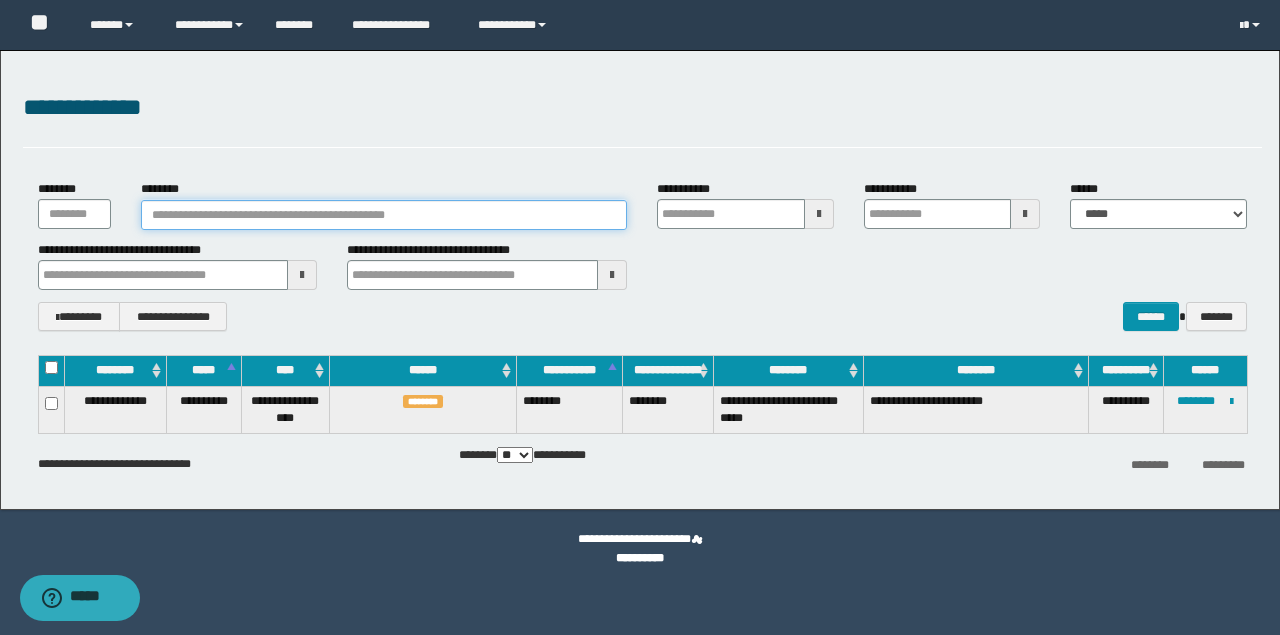 paste on "********" 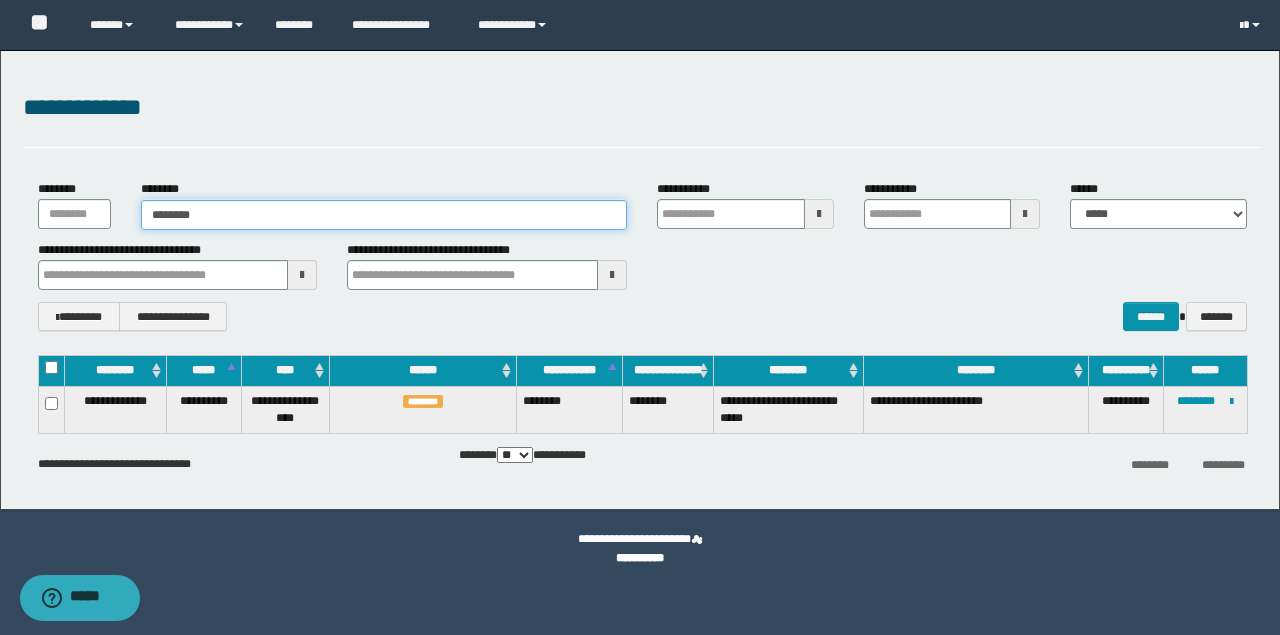 type on "********" 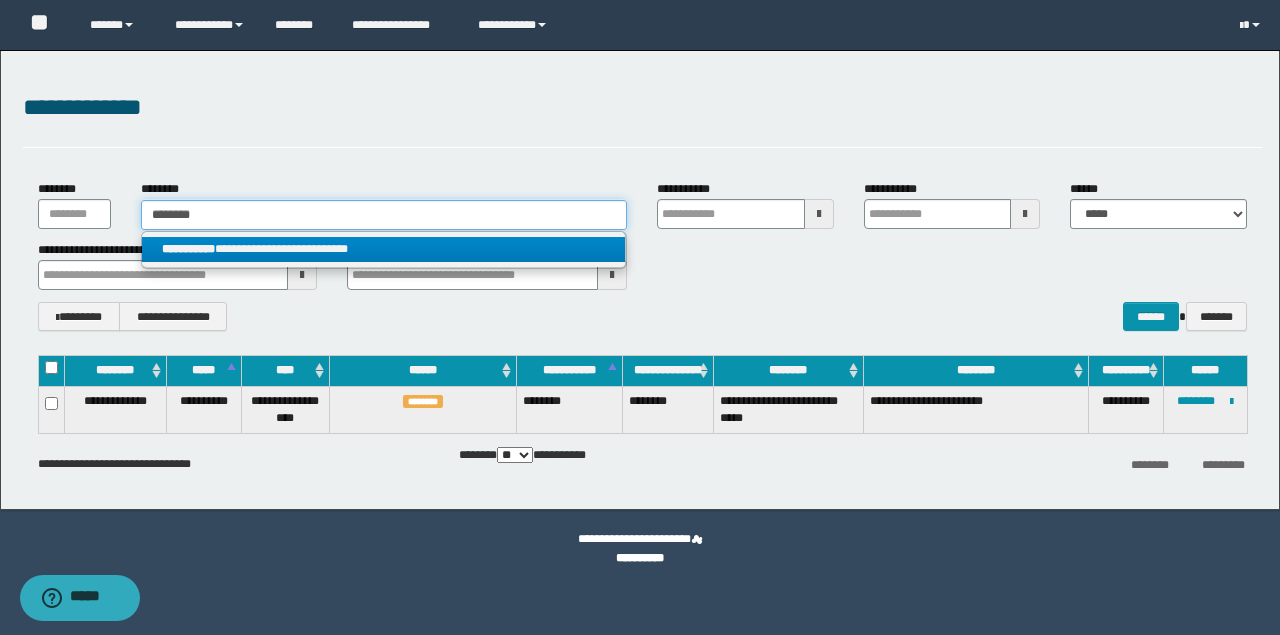 type on "********" 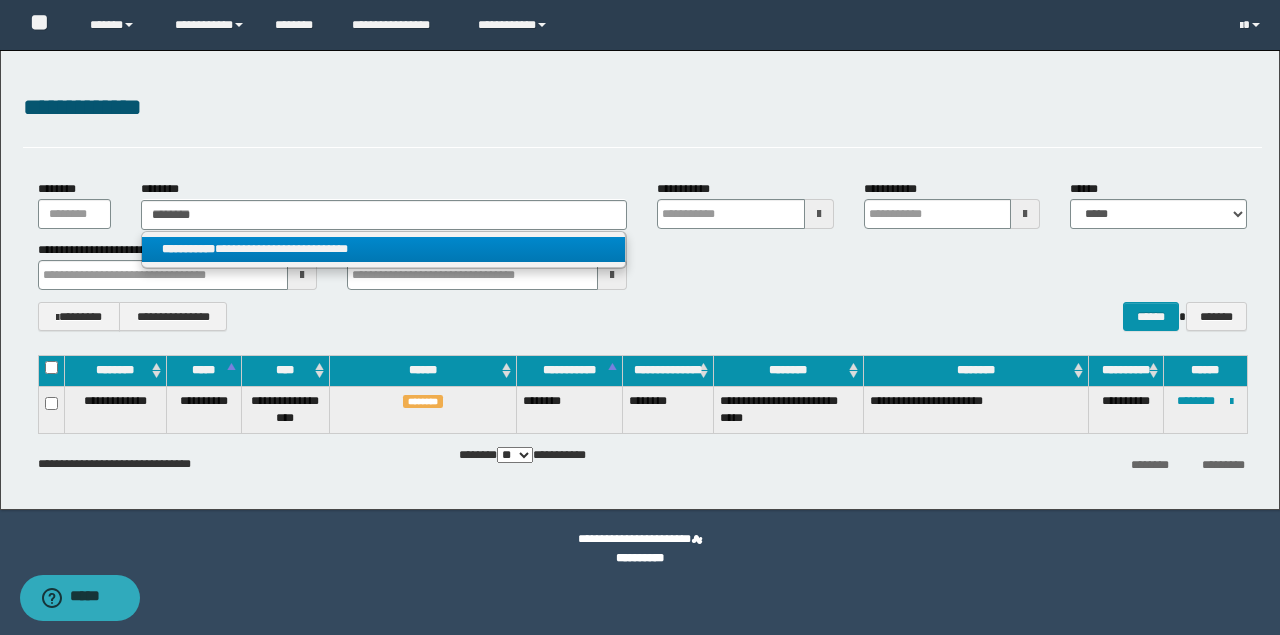 click on "**********" at bounding box center [384, 249] 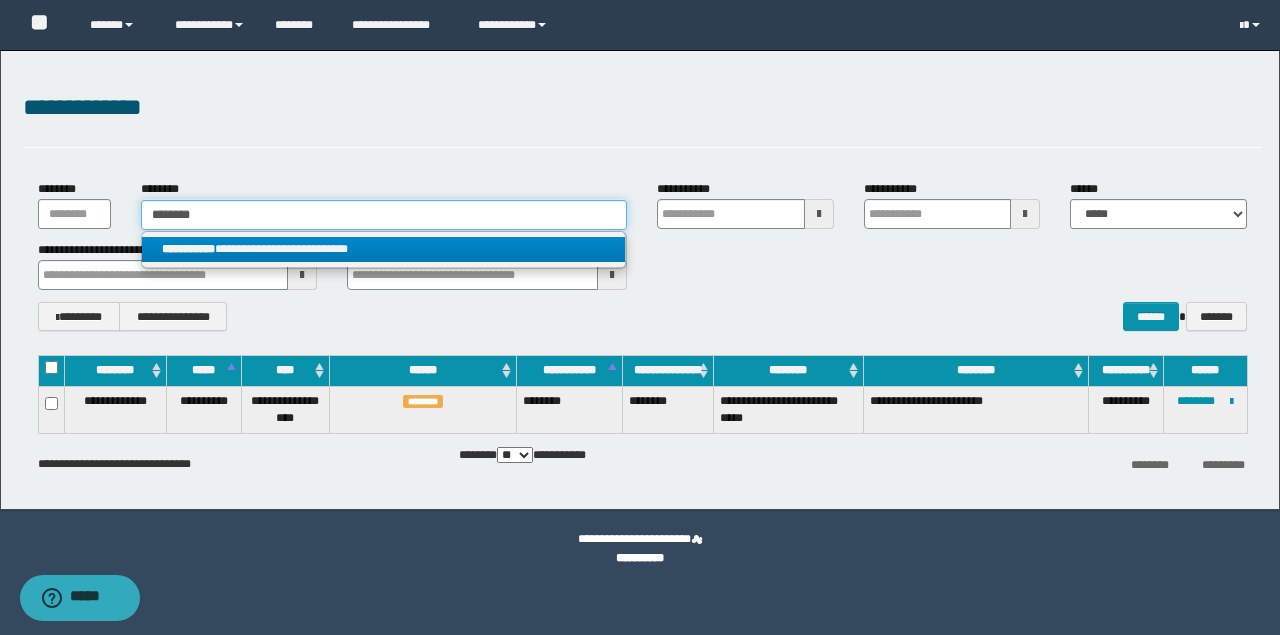 type 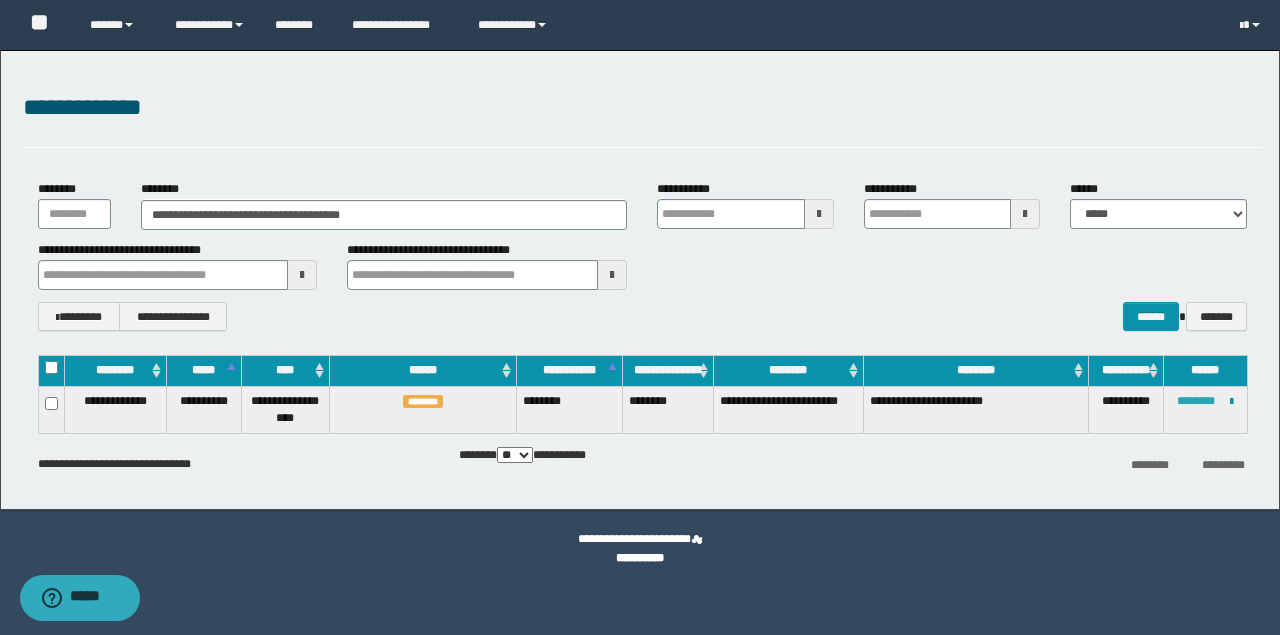 click on "********" at bounding box center [1196, 401] 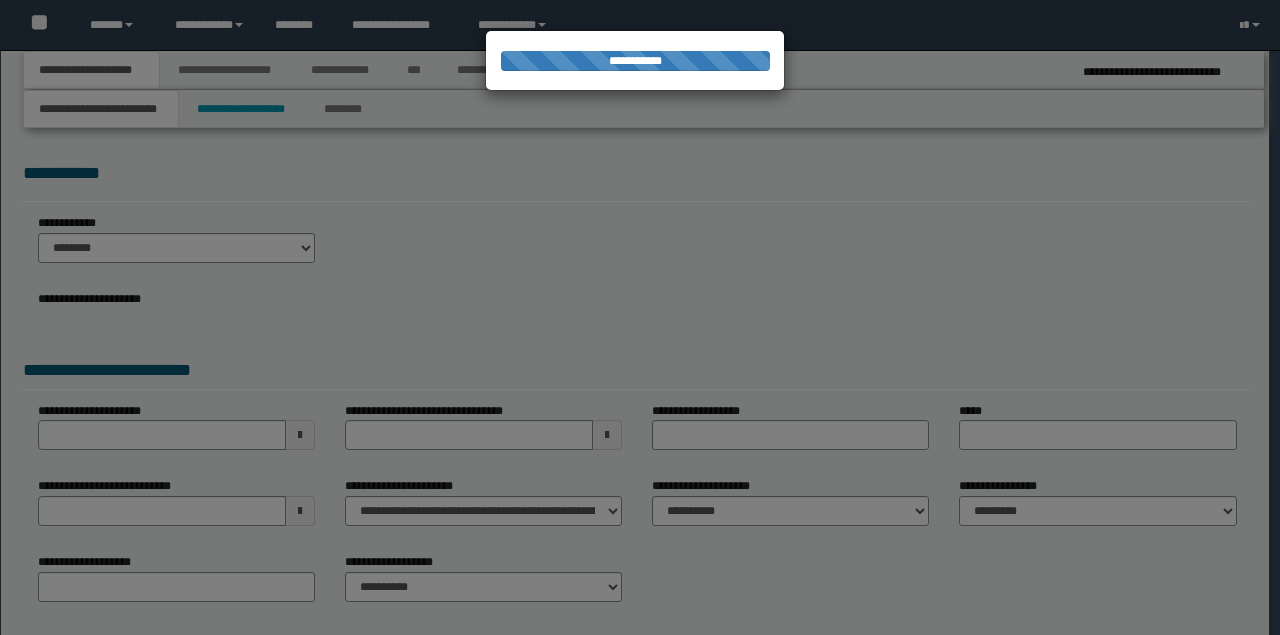 scroll, scrollTop: 0, scrollLeft: 0, axis: both 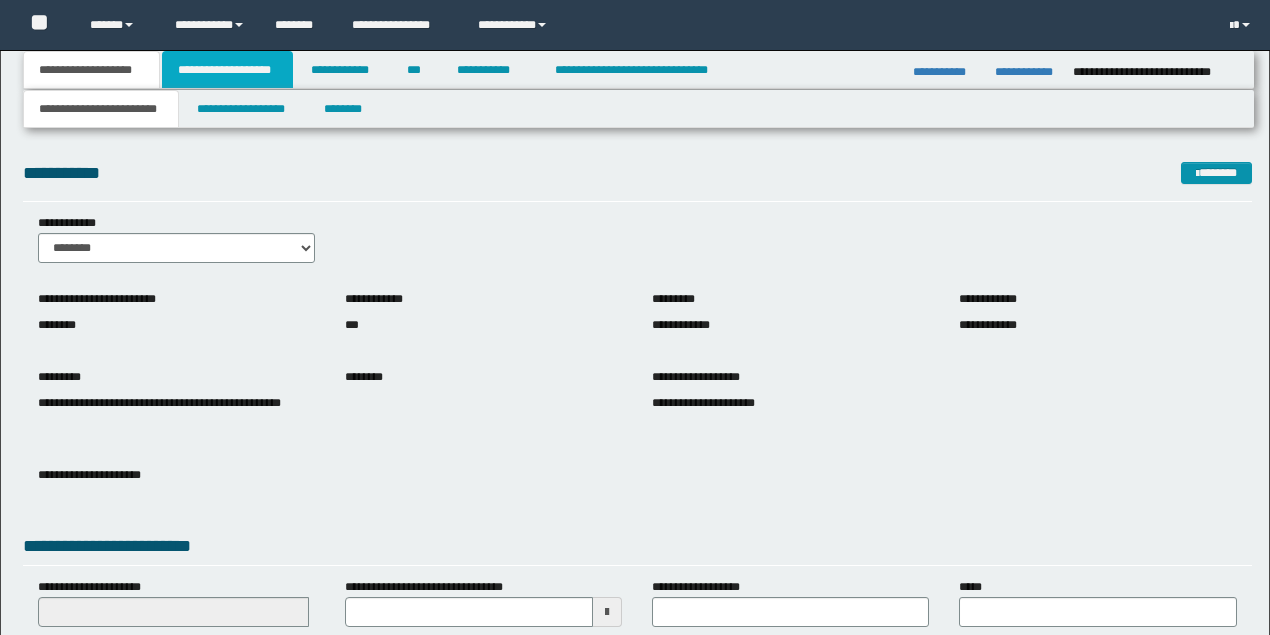 click on "**********" at bounding box center [227, 70] 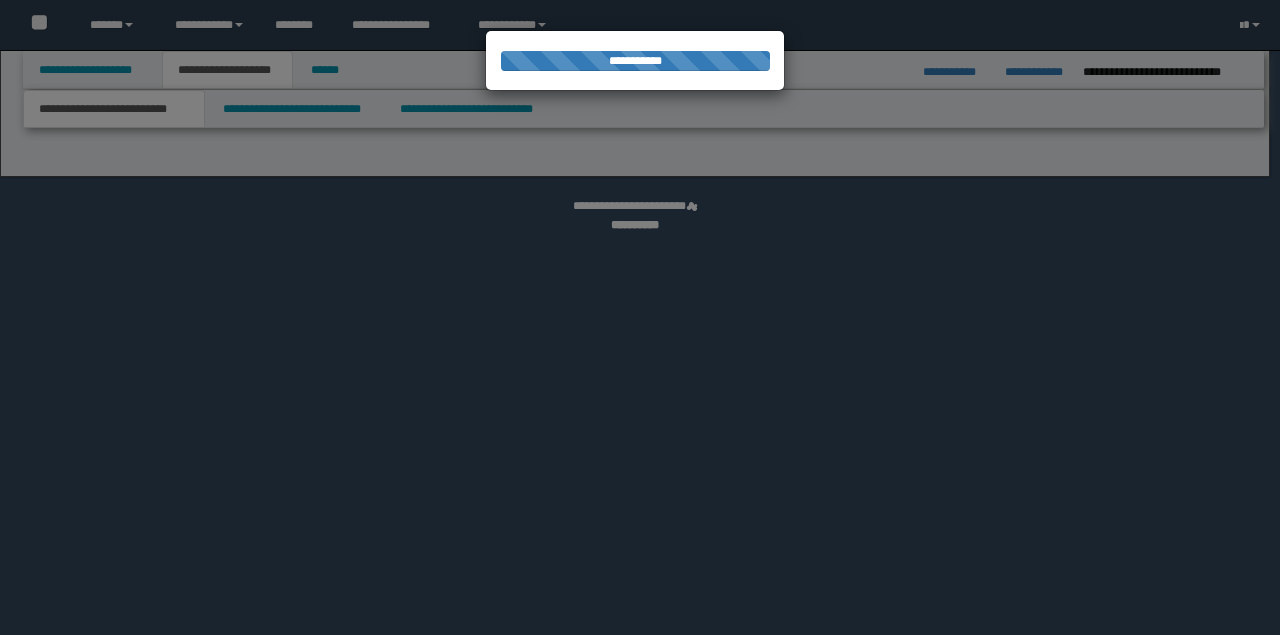scroll, scrollTop: 0, scrollLeft: 0, axis: both 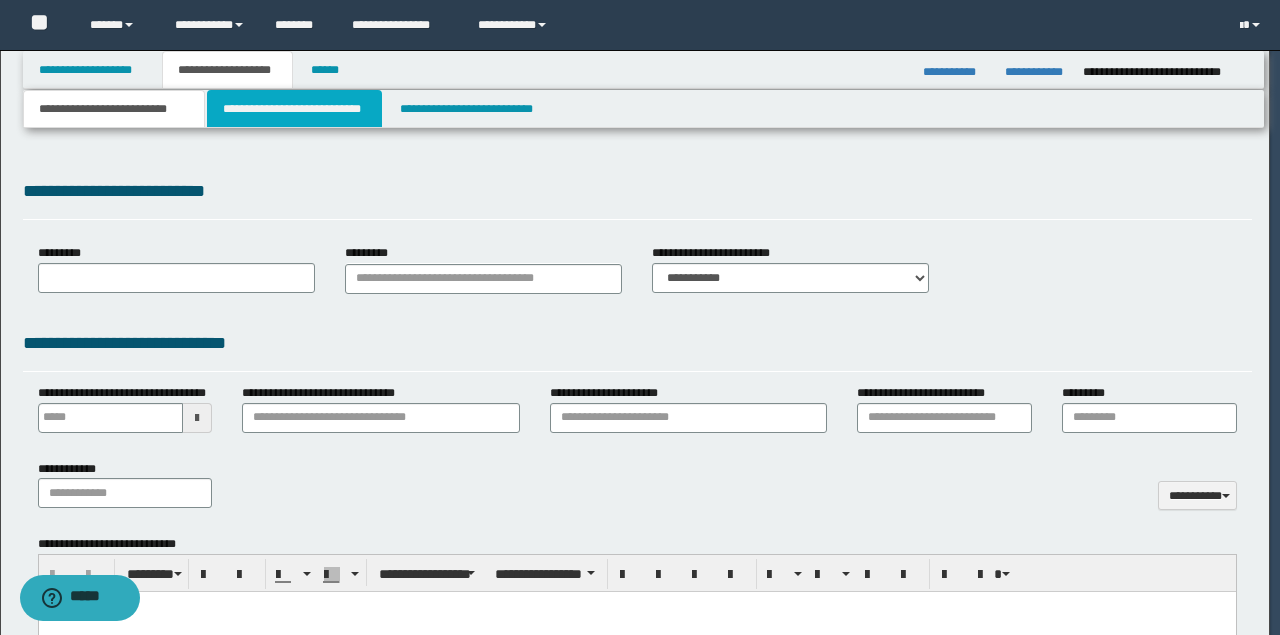 click on "**********" at bounding box center (294, 109) 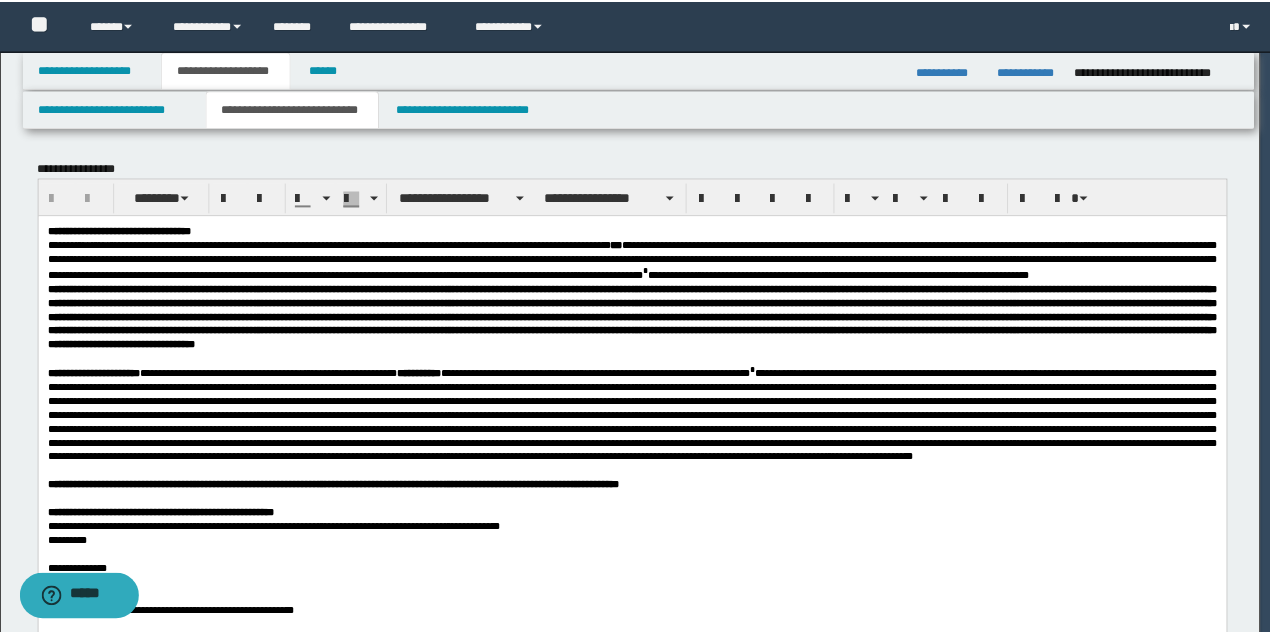 scroll, scrollTop: 0, scrollLeft: 0, axis: both 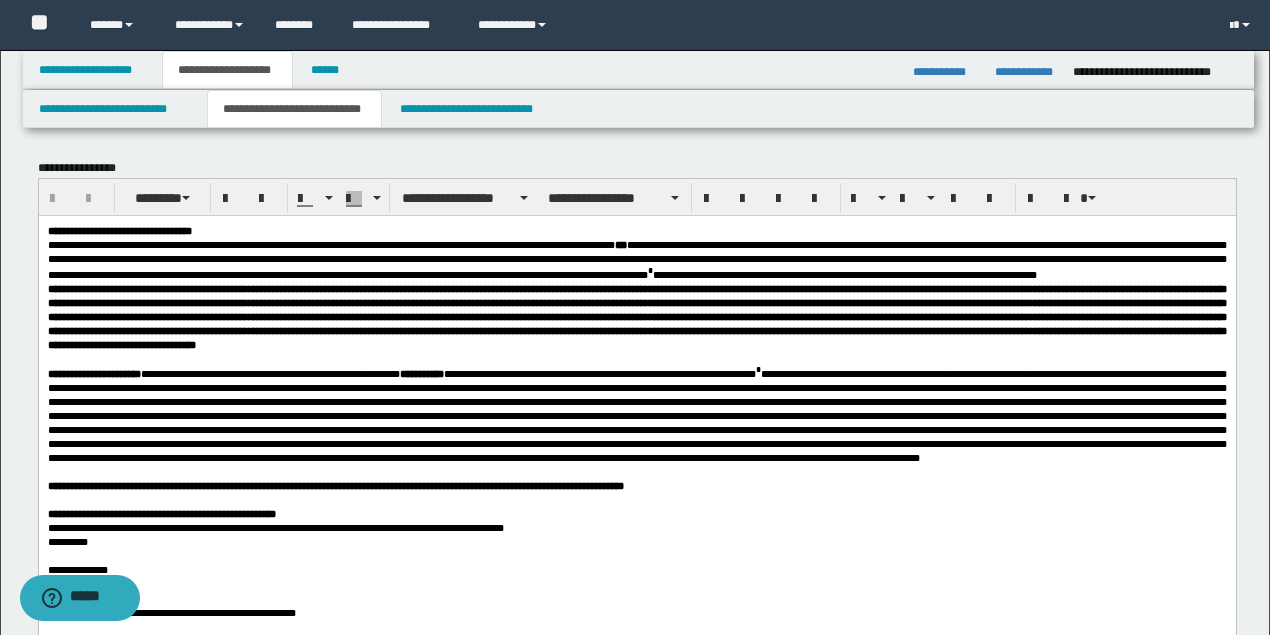 drag, startPoint x: 390, startPoint y: 152, endPoint x: 388, endPoint y: 136, distance: 16.124516 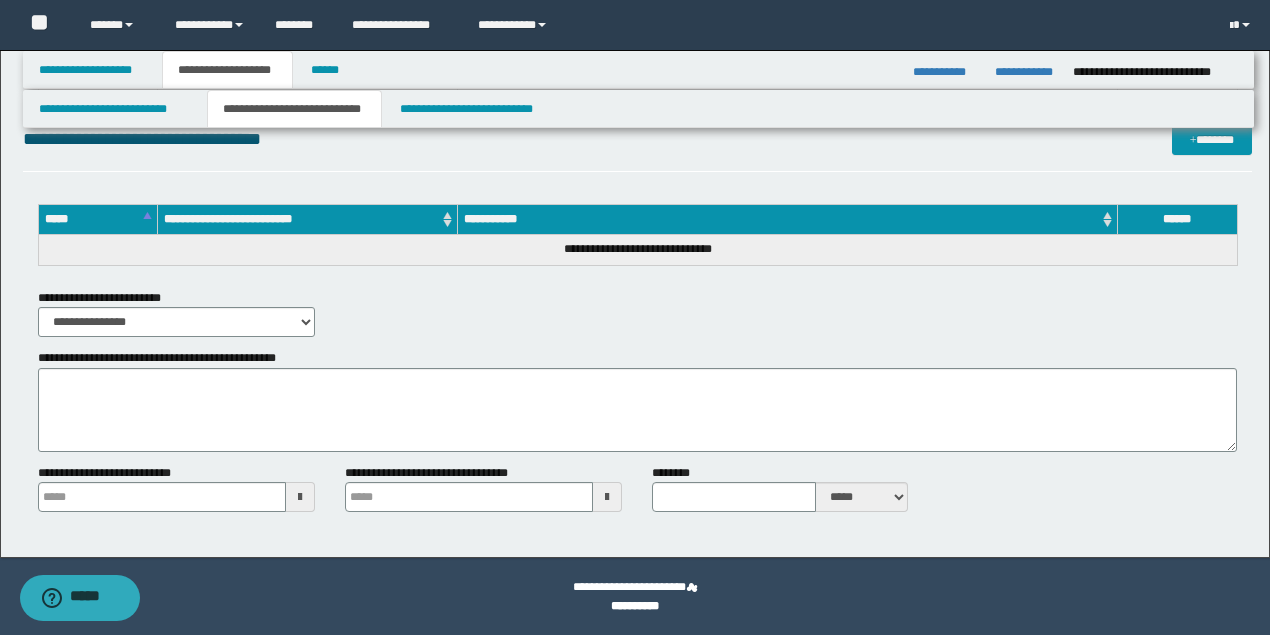 scroll, scrollTop: 1678, scrollLeft: 0, axis: vertical 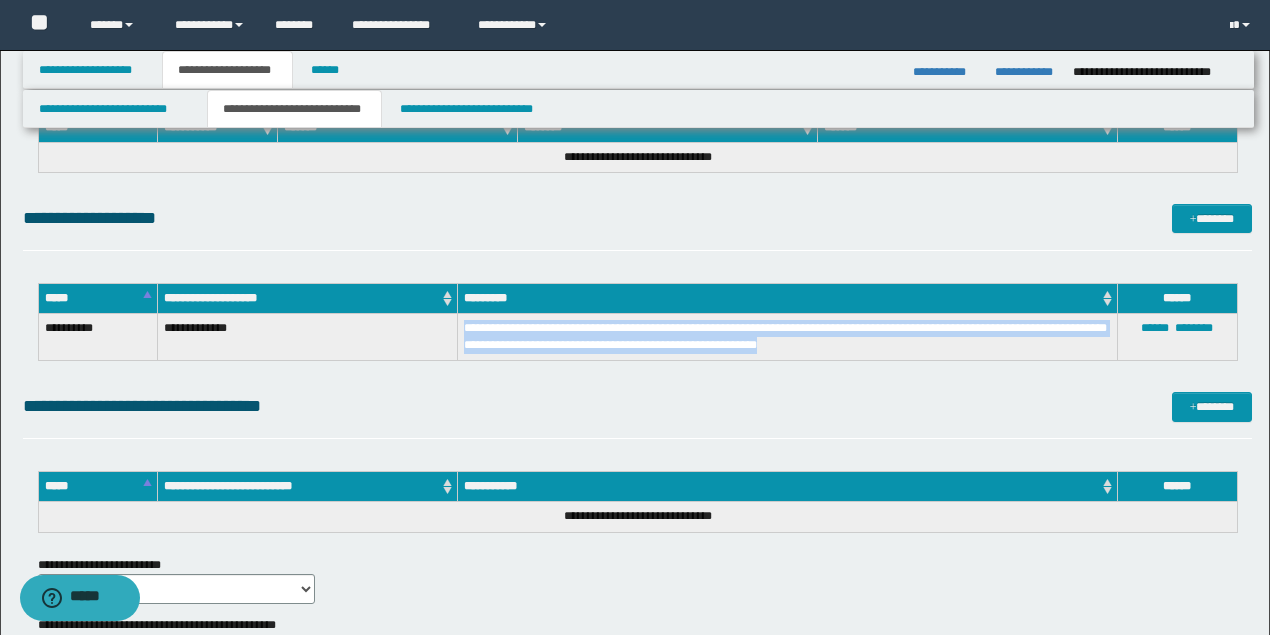 drag, startPoint x: 881, startPoint y: 346, endPoint x: 460, endPoint y: 318, distance: 421.93008 